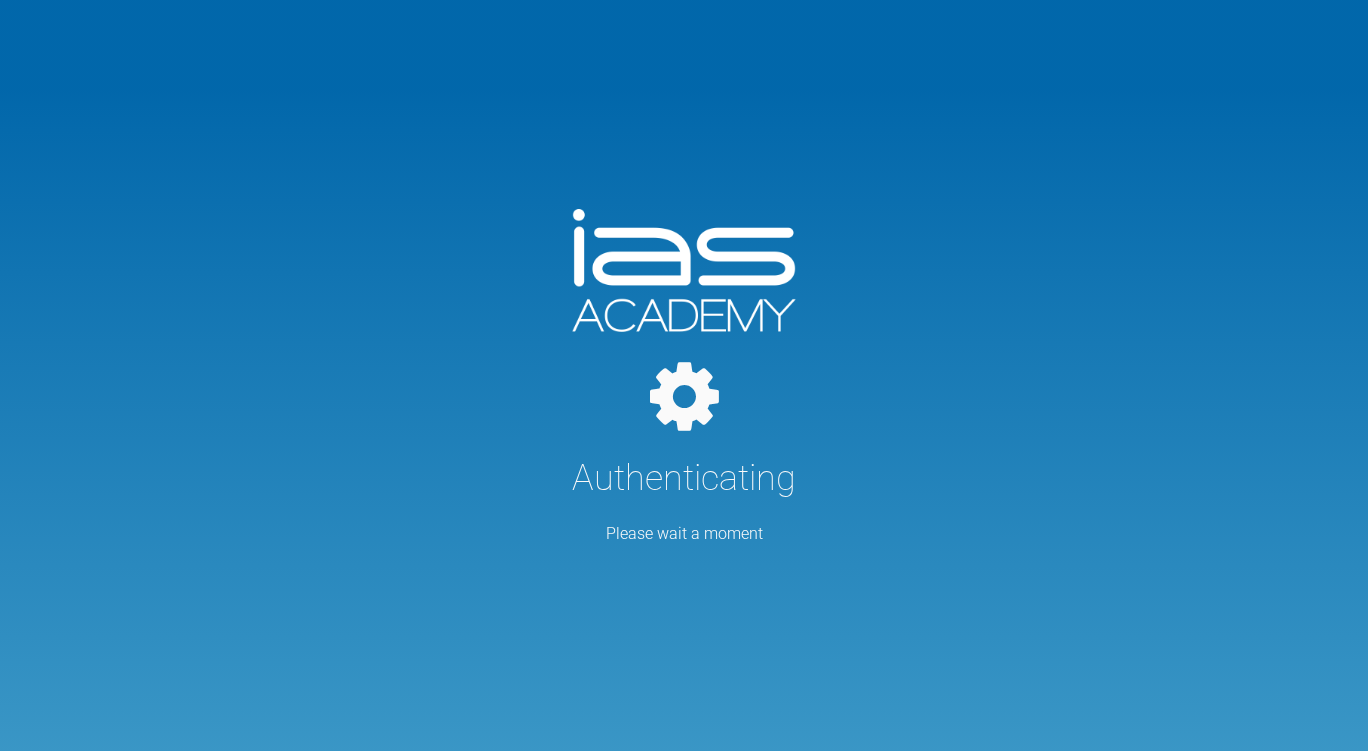 scroll, scrollTop: 0, scrollLeft: 0, axis: both 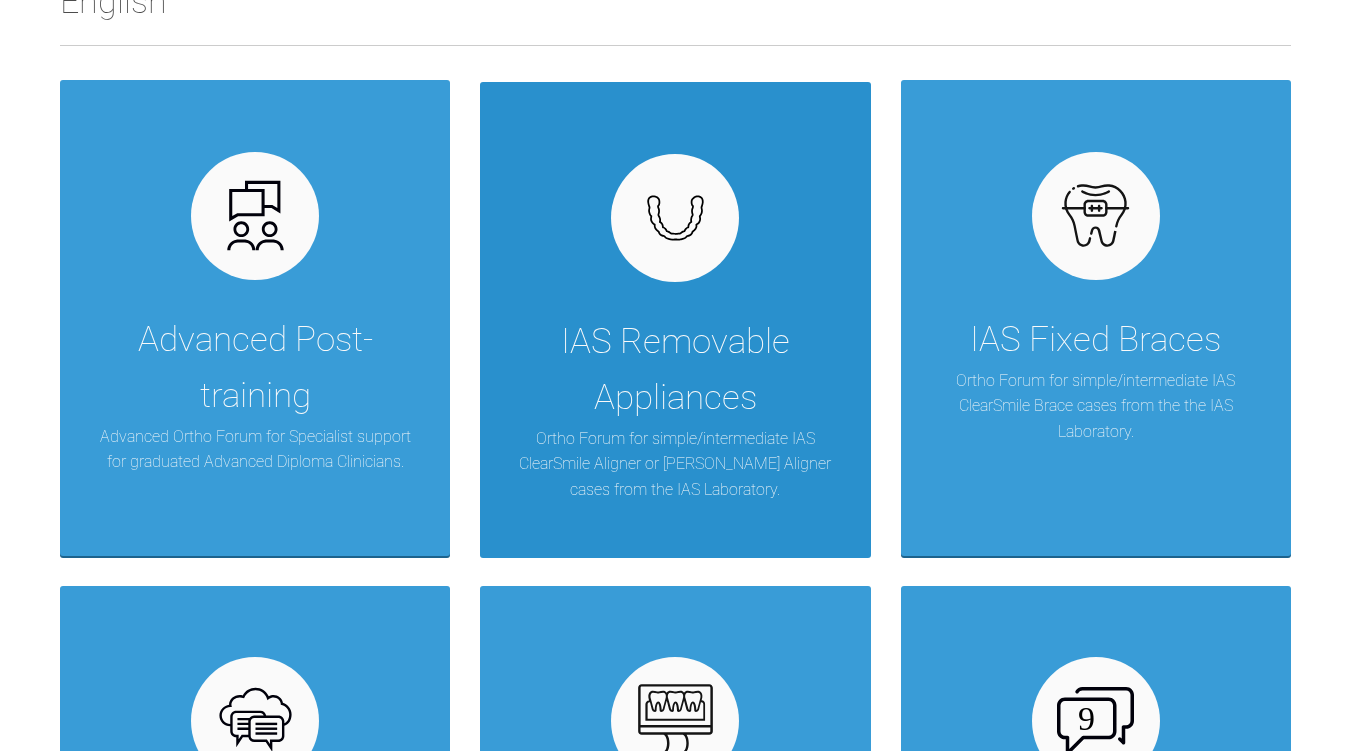 click on "IAS Removable Appliances" at bounding box center (675, 370) 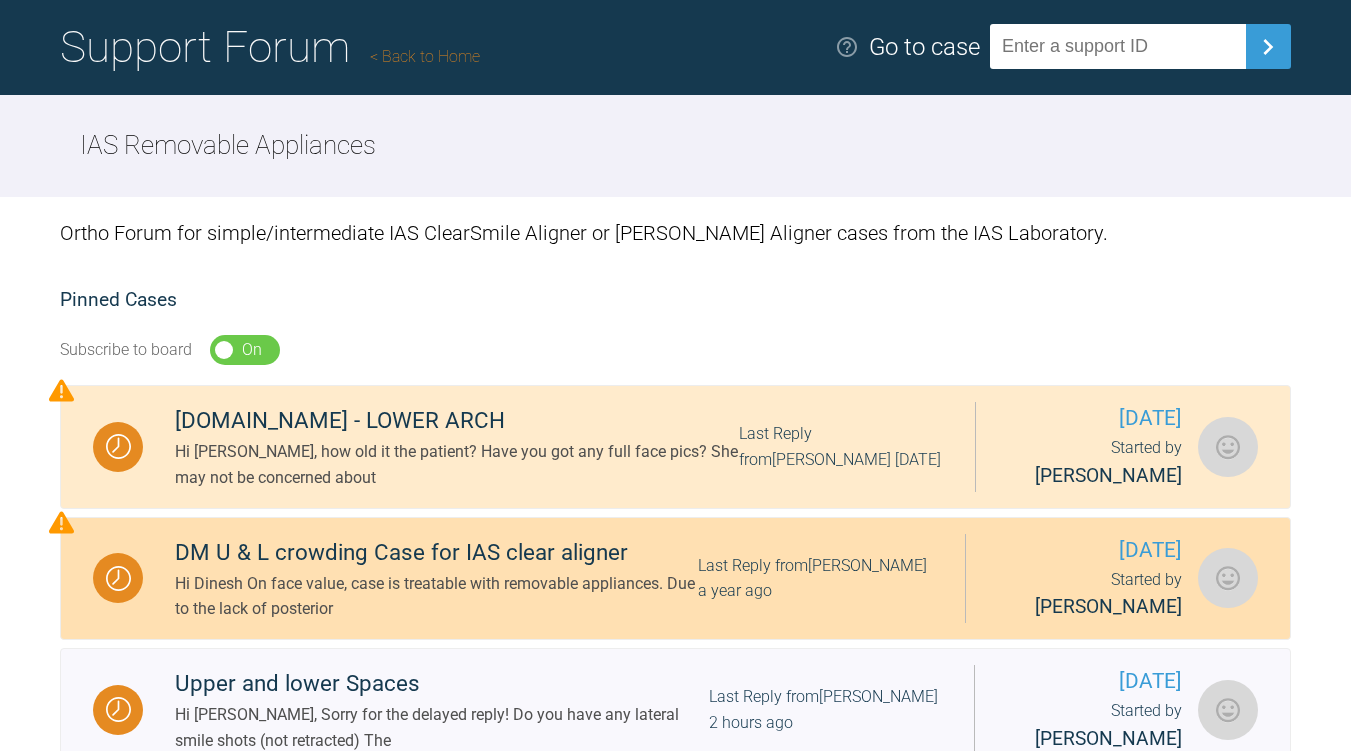 scroll, scrollTop: 0, scrollLeft: 0, axis: both 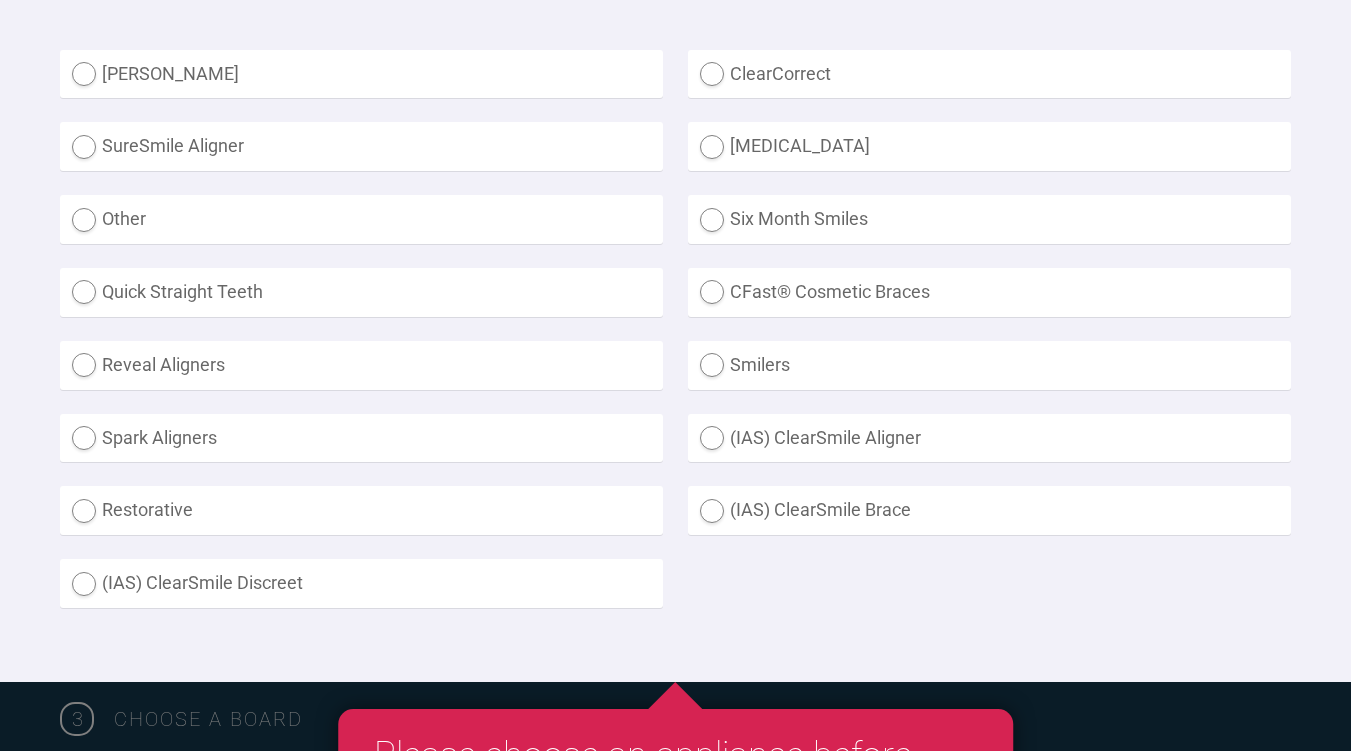 click on "(IAS) ClearSmile Aligner" at bounding box center [989, 438] 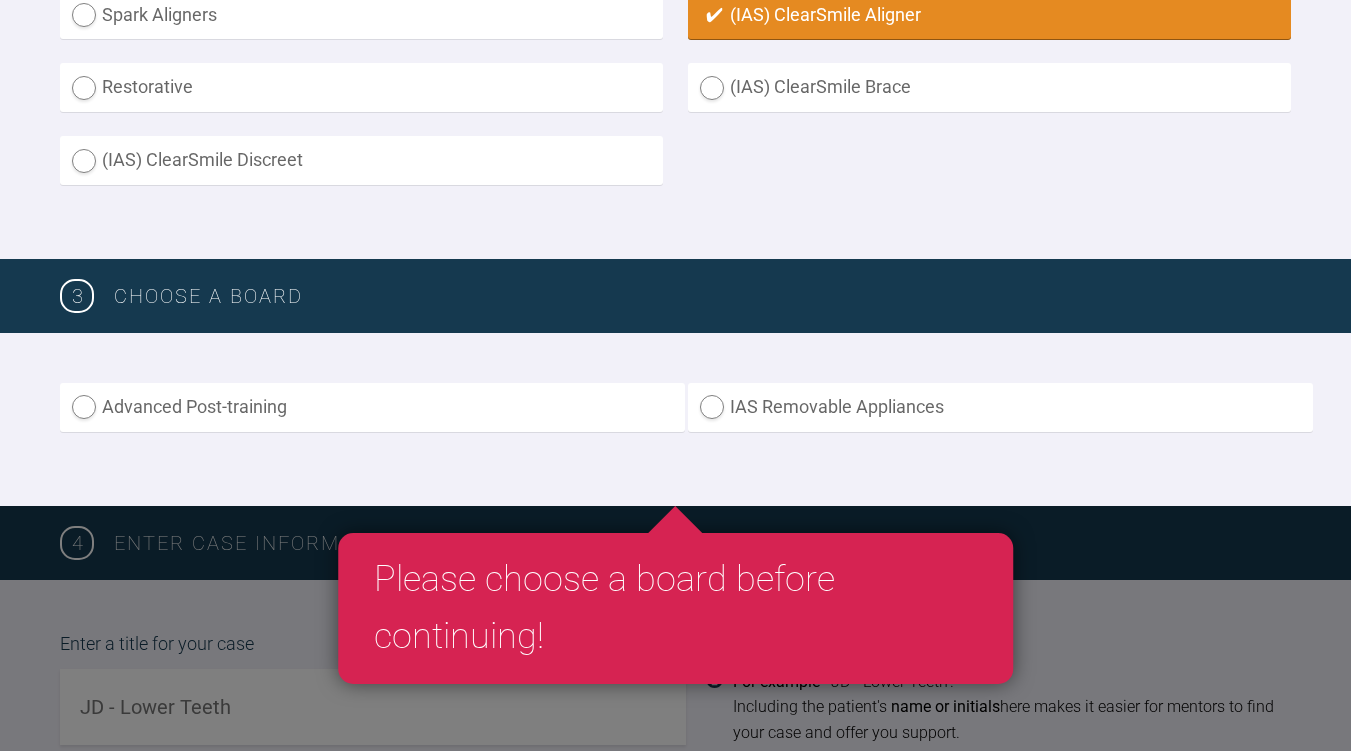 scroll, scrollTop: 1013, scrollLeft: 0, axis: vertical 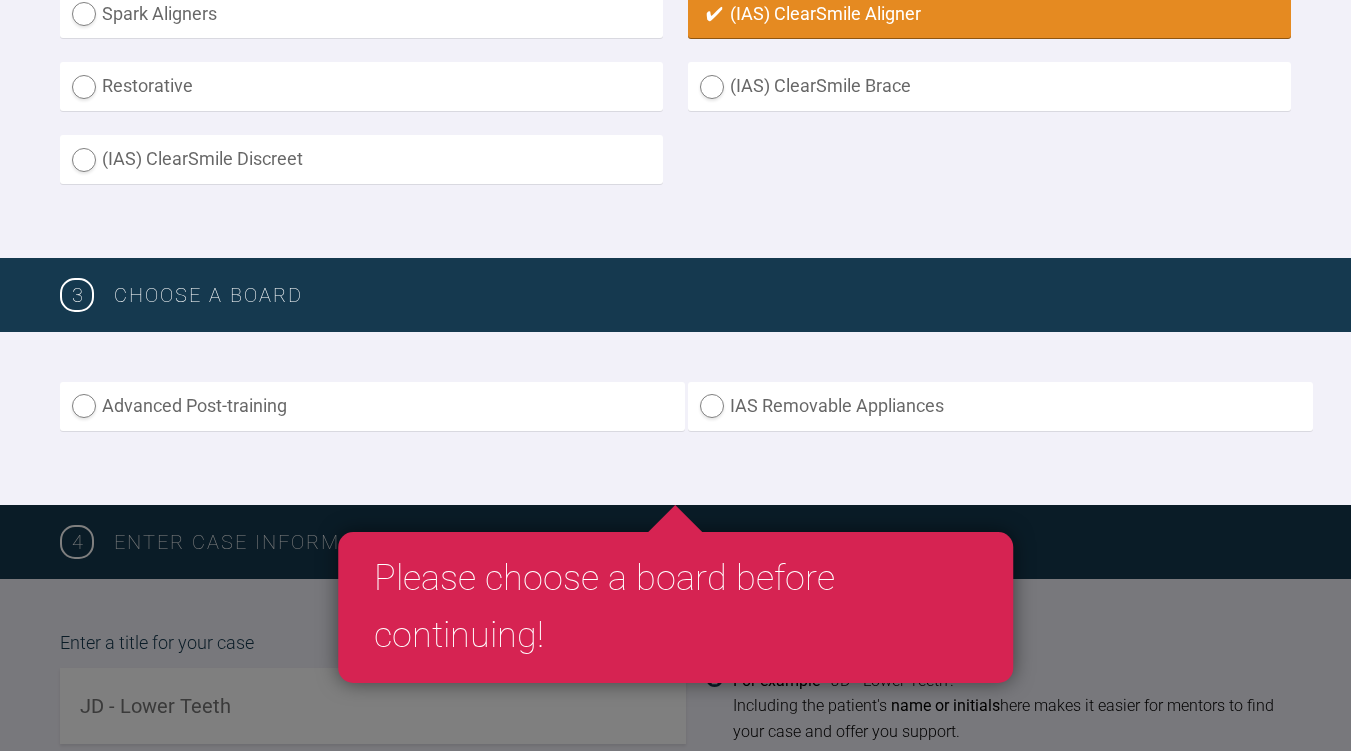 click on "IAS Removable Appliances" at bounding box center (1000, 406) 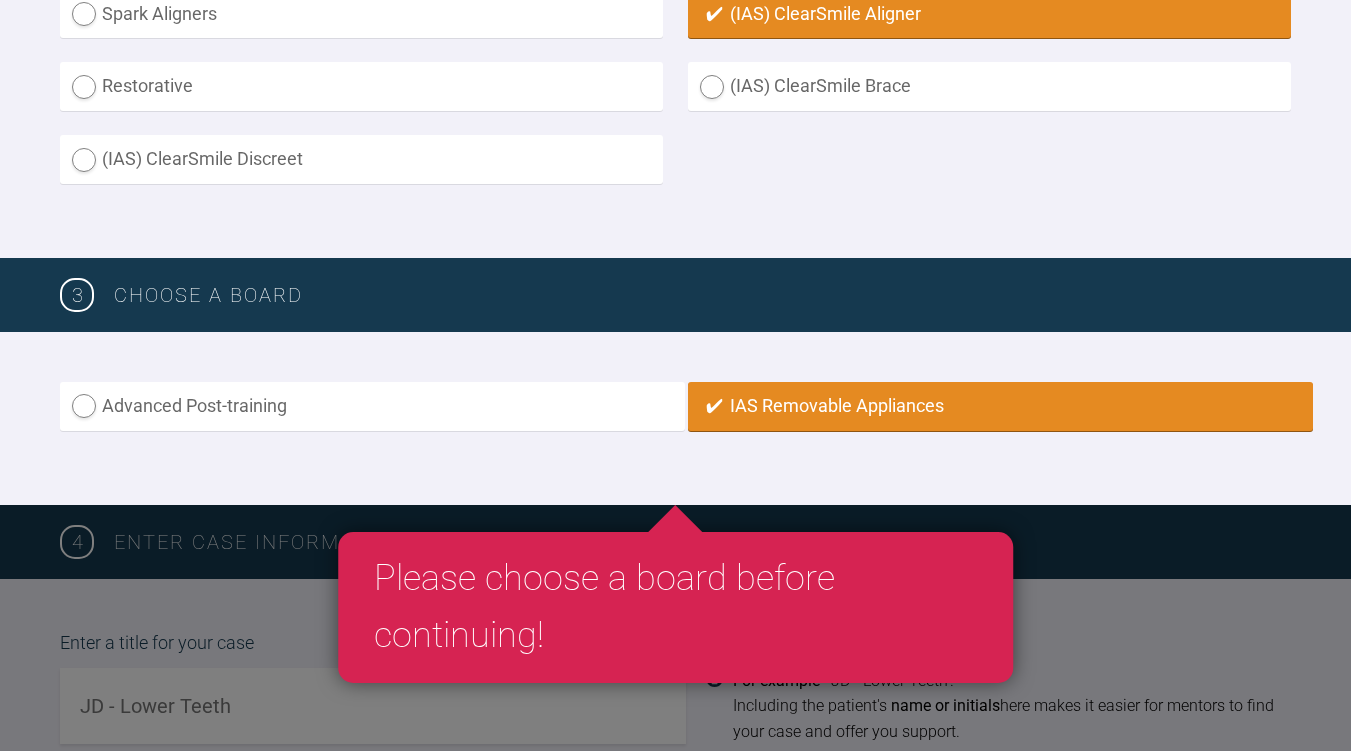 radio on "true" 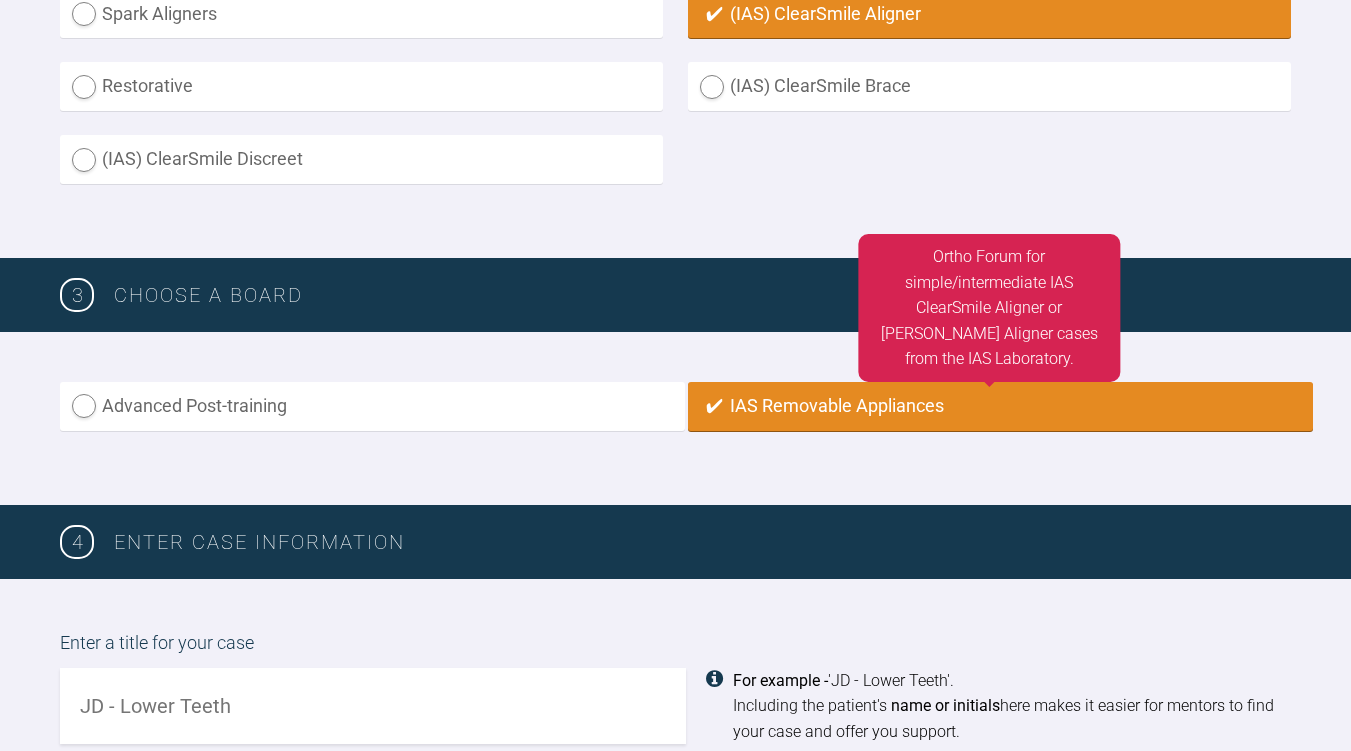 scroll, scrollTop: 1398, scrollLeft: 0, axis: vertical 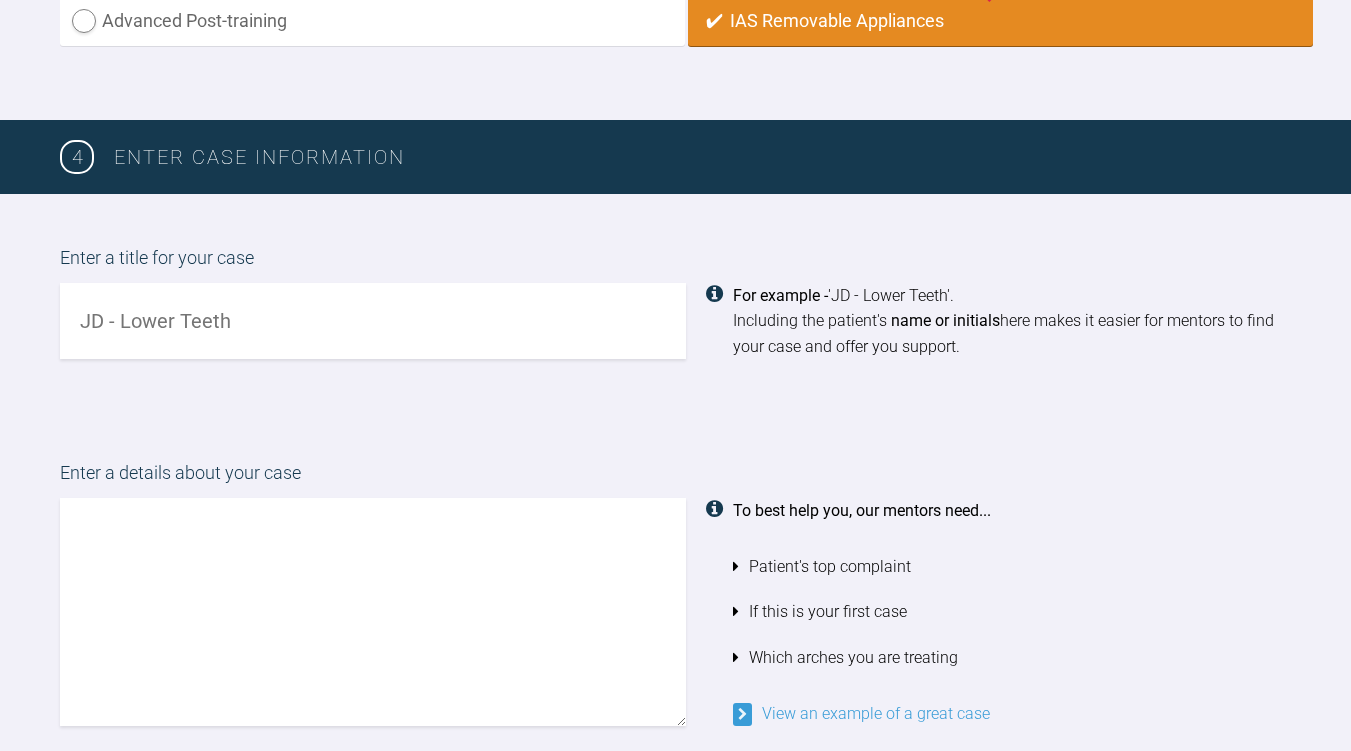click at bounding box center (373, 321) 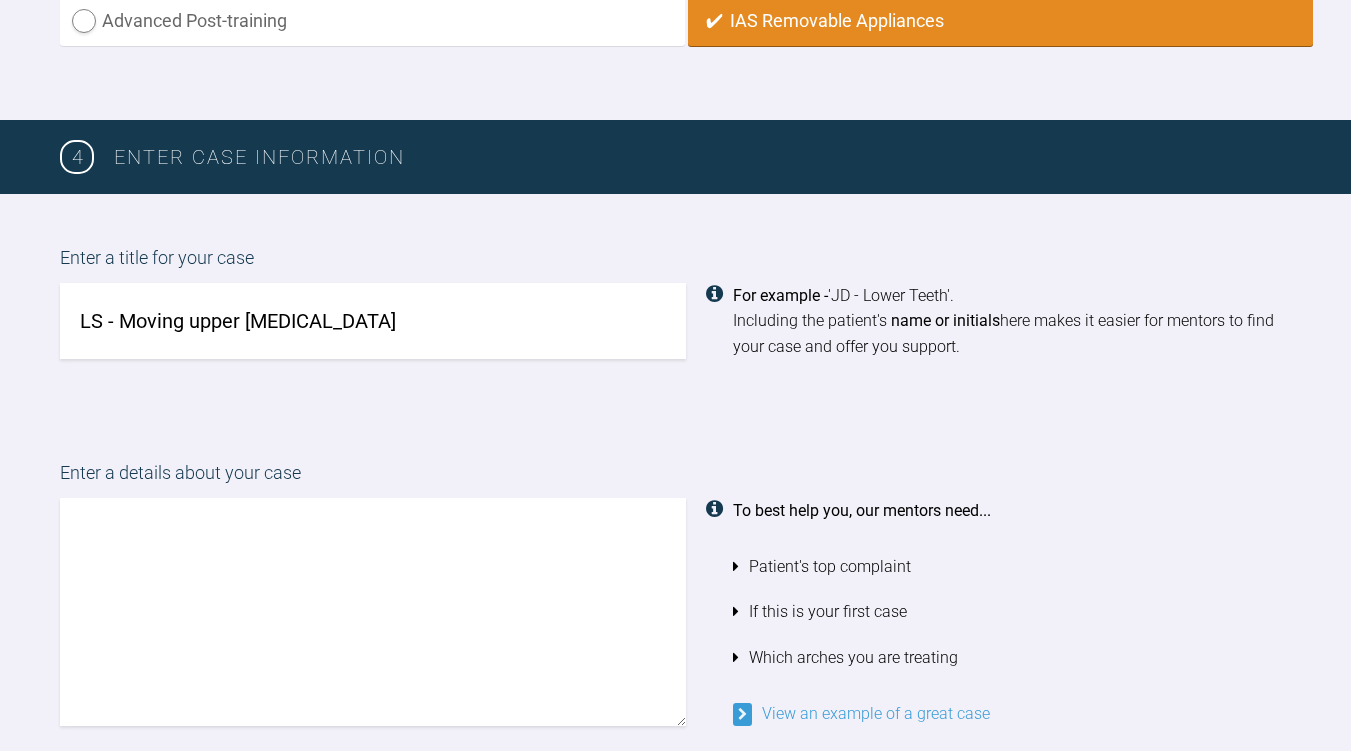 type on "LS - Moving upper [MEDICAL_DATA]" 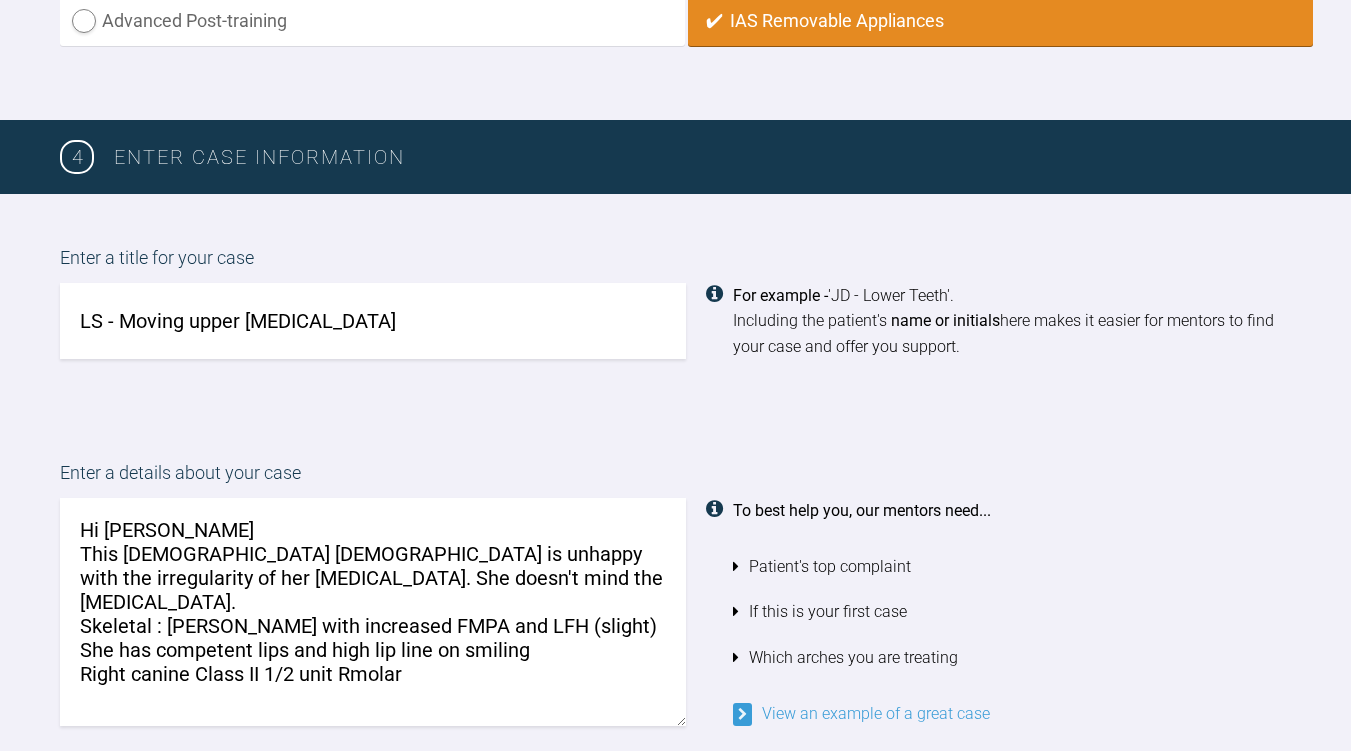 click on "Hi [PERSON_NAME]
This [DEMOGRAPHIC_DATA] [DEMOGRAPHIC_DATA] is unhappy with the irregularity of her [MEDICAL_DATA]. She doesn't mind the [MEDICAL_DATA].
Skeletal : [PERSON_NAME] with increased FMPA and LFH (slight)
She has competent lips and high lip line on smiling
Right canine Class II 1/2 unit Rmolar" at bounding box center [373, 612] 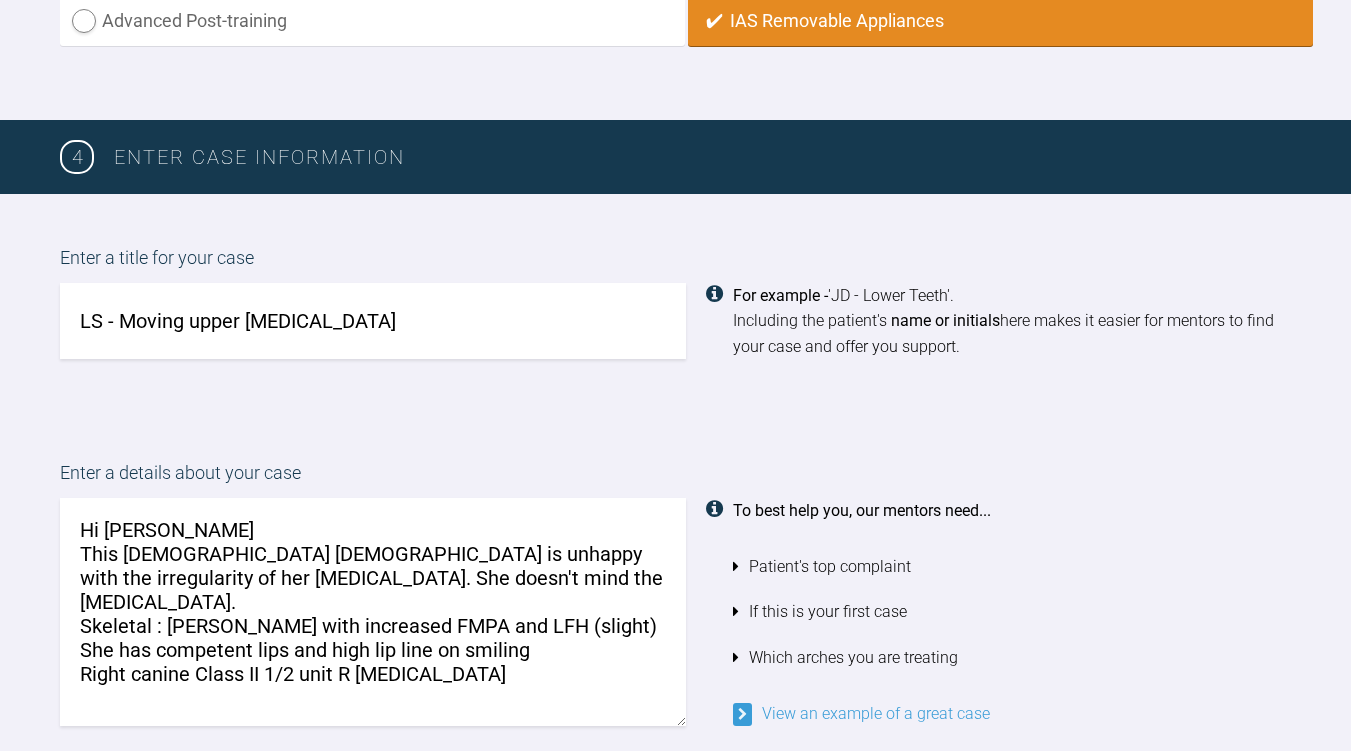 click on "Hi [PERSON_NAME]
This [DEMOGRAPHIC_DATA] [DEMOGRAPHIC_DATA] is unhappy with the irregularity of her [MEDICAL_DATA]. She doesn't mind the [MEDICAL_DATA].
Skeletal : [PERSON_NAME] with increased FMPA and LFH (slight)
She has competent lips and high lip line on smiling
Right canine Class II 1/2 unit R [MEDICAL_DATA]" at bounding box center (373, 612) 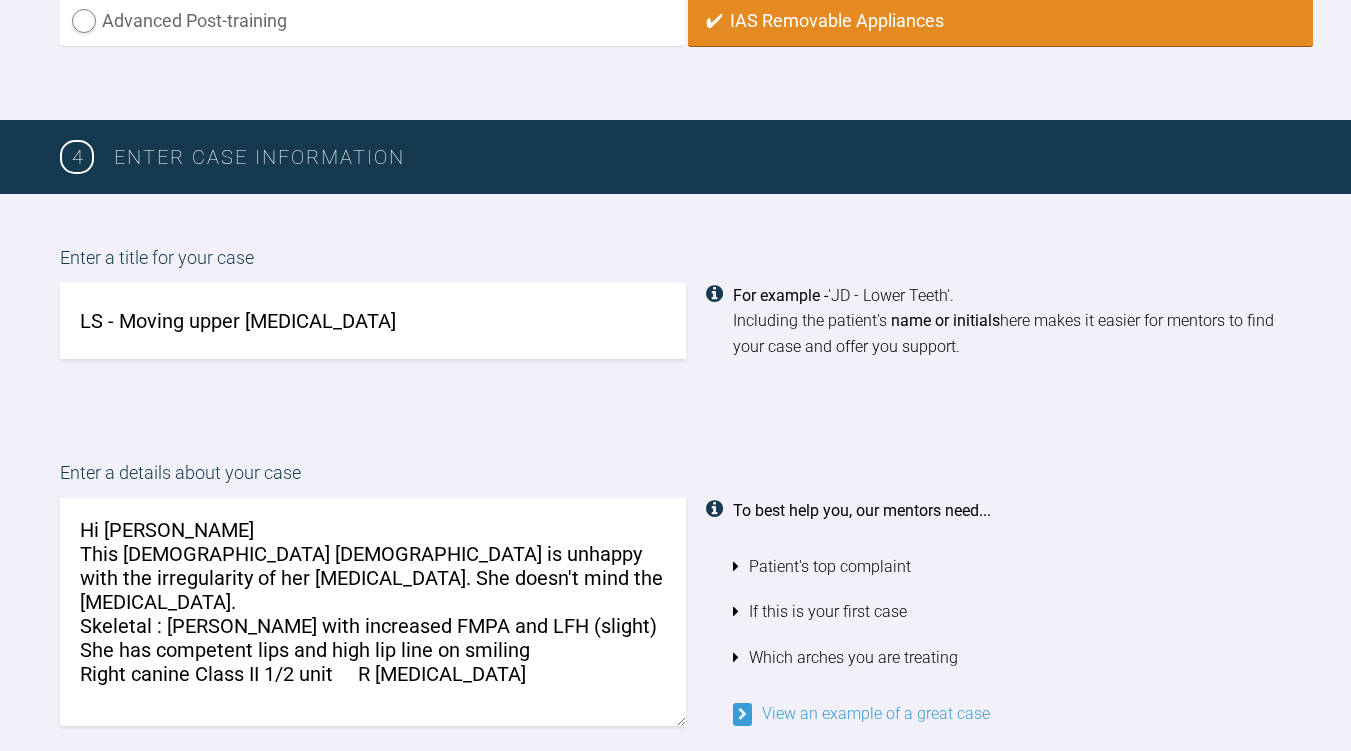 click on "Hi [PERSON_NAME]
This [DEMOGRAPHIC_DATA] [DEMOGRAPHIC_DATA] is unhappy with the irregularity of her [MEDICAL_DATA]. She doesn't mind the [MEDICAL_DATA].
Skeletal : [PERSON_NAME] with increased FMPA and LFH (slight)
She has competent lips and high lip line on smiling
Right canine Class II 1/2 unit     R [MEDICAL_DATA]" at bounding box center (373, 612) 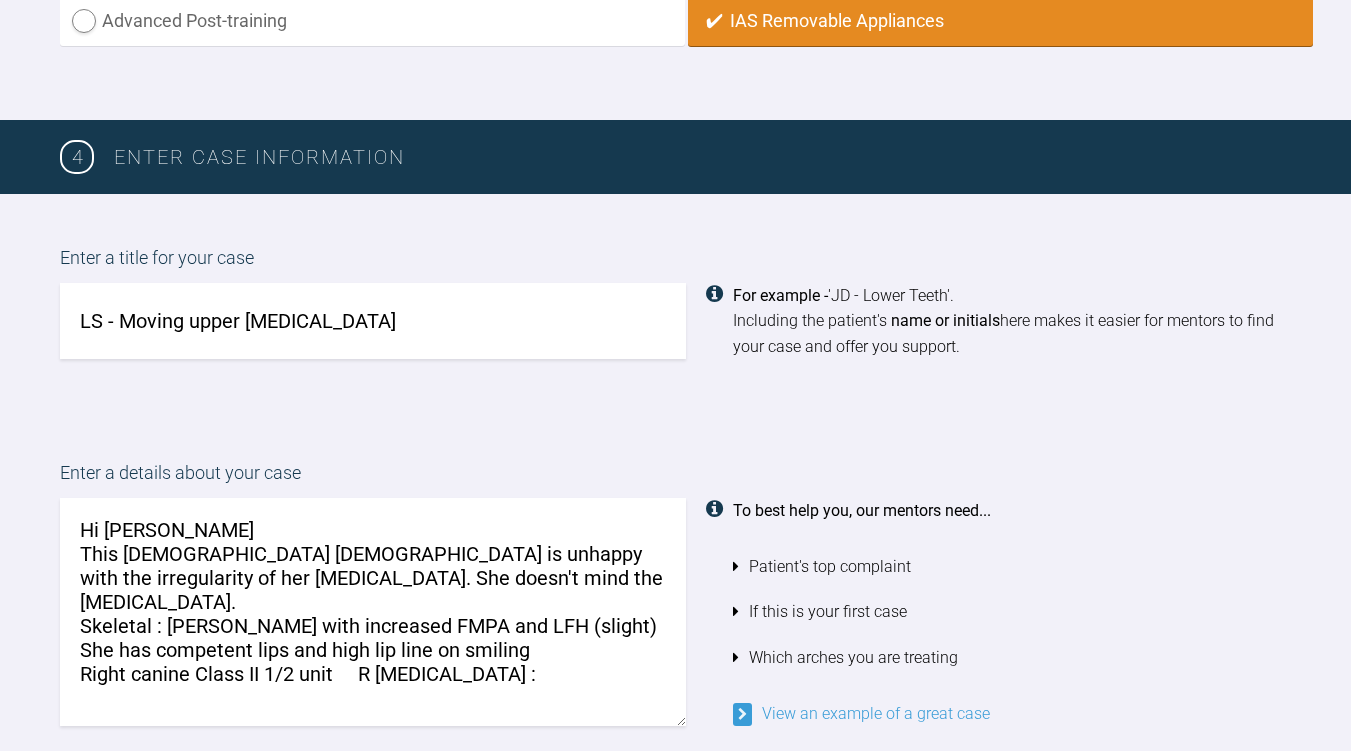 click on "Hi [PERSON_NAME]
This [DEMOGRAPHIC_DATA] [DEMOGRAPHIC_DATA] is unhappy with the irregularity of her [MEDICAL_DATA]. She doesn't mind the [MEDICAL_DATA].
Skeletal : [PERSON_NAME] with increased FMPA and LFH (slight)
She has competent lips and high lip line on smiling
Right canine Class II 1/2 unit     R [MEDICAL_DATA] :" at bounding box center [373, 612] 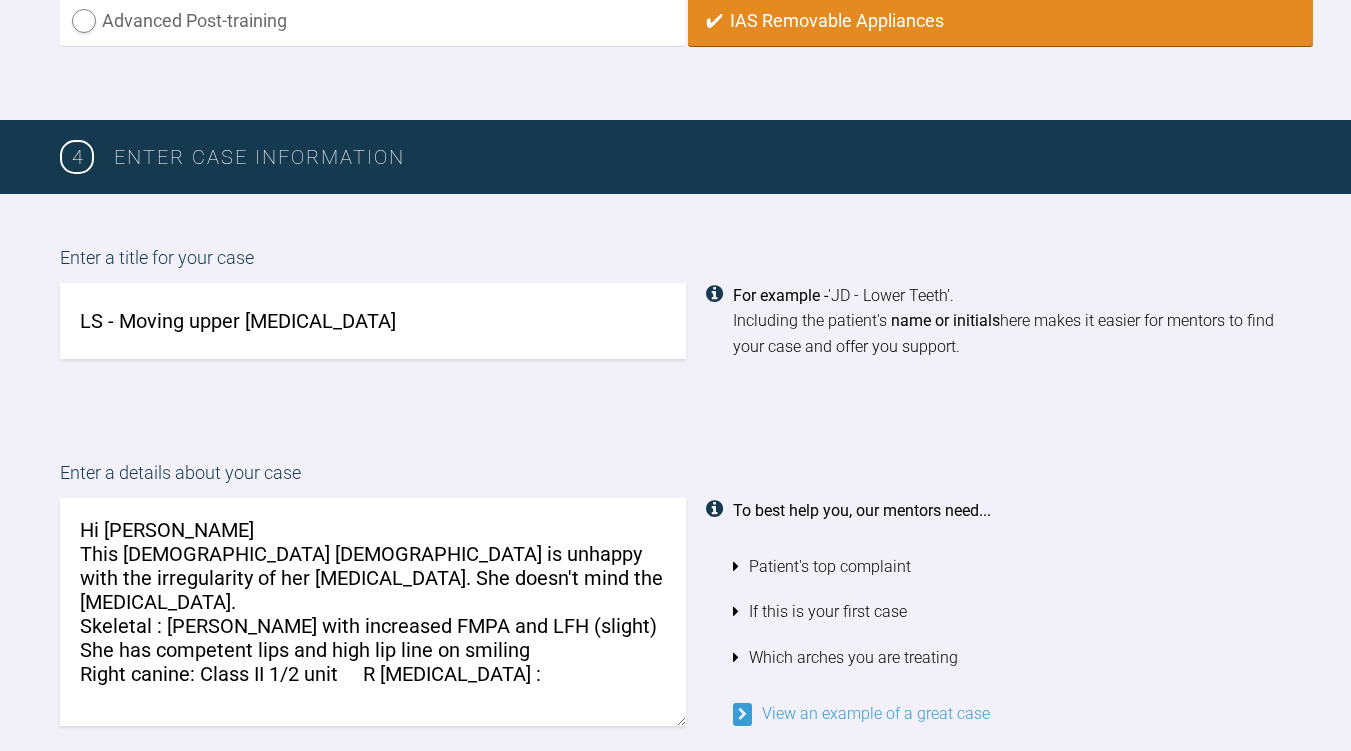 click on "Hi [PERSON_NAME]
This [DEMOGRAPHIC_DATA] [DEMOGRAPHIC_DATA] is unhappy with the irregularity of her [MEDICAL_DATA]. She doesn't mind the [MEDICAL_DATA].
Skeletal : [PERSON_NAME] with increased FMPA and LFH (slight)
She has competent lips and high lip line on smiling
Right canine: Class II 1/2 unit     R [MEDICAL_DATA] :" at bounding box center (373, 612) 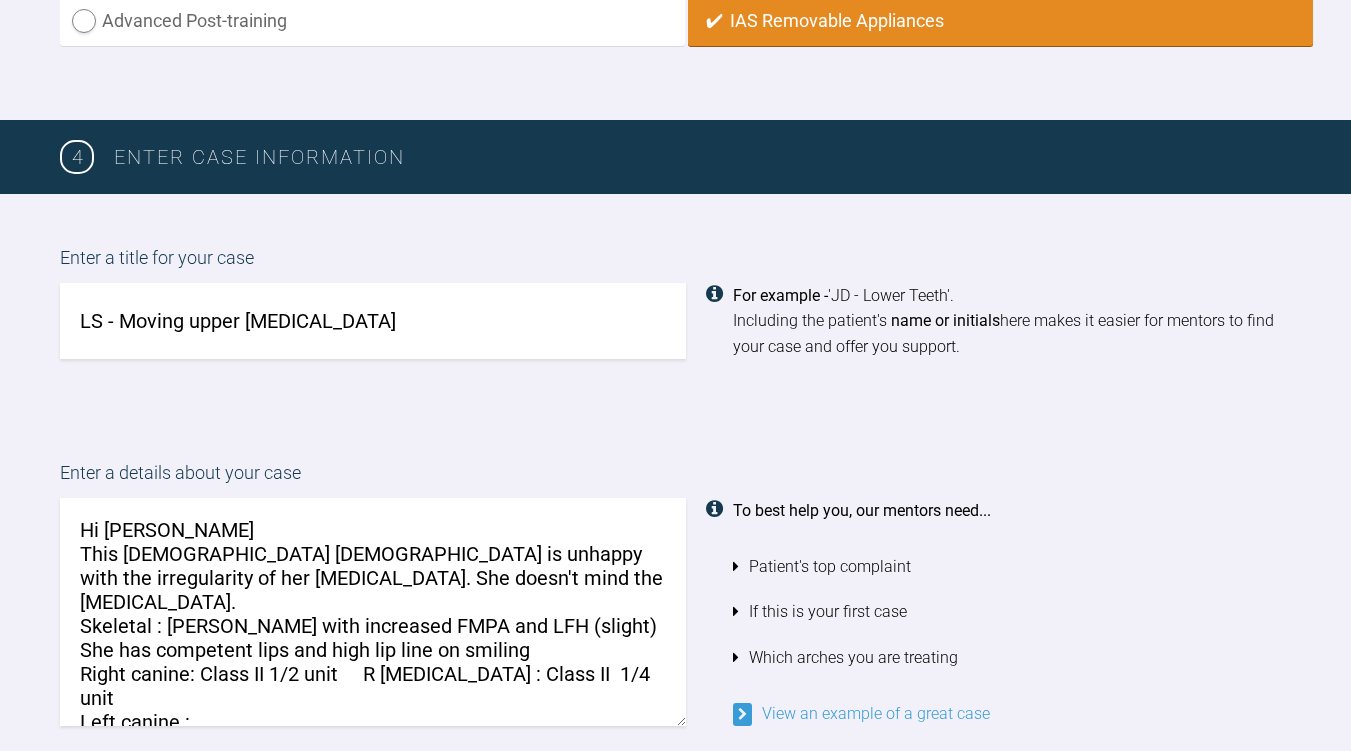 click on "Hi [PERSON_NAME]
This [DEMOGRAPHIC_DATA] [DEMOGRAPHIC_DATA] is unhappy with the irregularity of her [MEDICAL_DATA]. She doesn't mind the [MEDICAL_DATA].
Skeletal : [PERSON_NAME] with increased FMPA and LFH (slight)
She has competent lips and high lip line on smiling
Right canine: Class II 1/2 unit     R [MEDICAL_DATA] : Class II  1/4 unit
Left canine :" at bounding box center (373, 612) 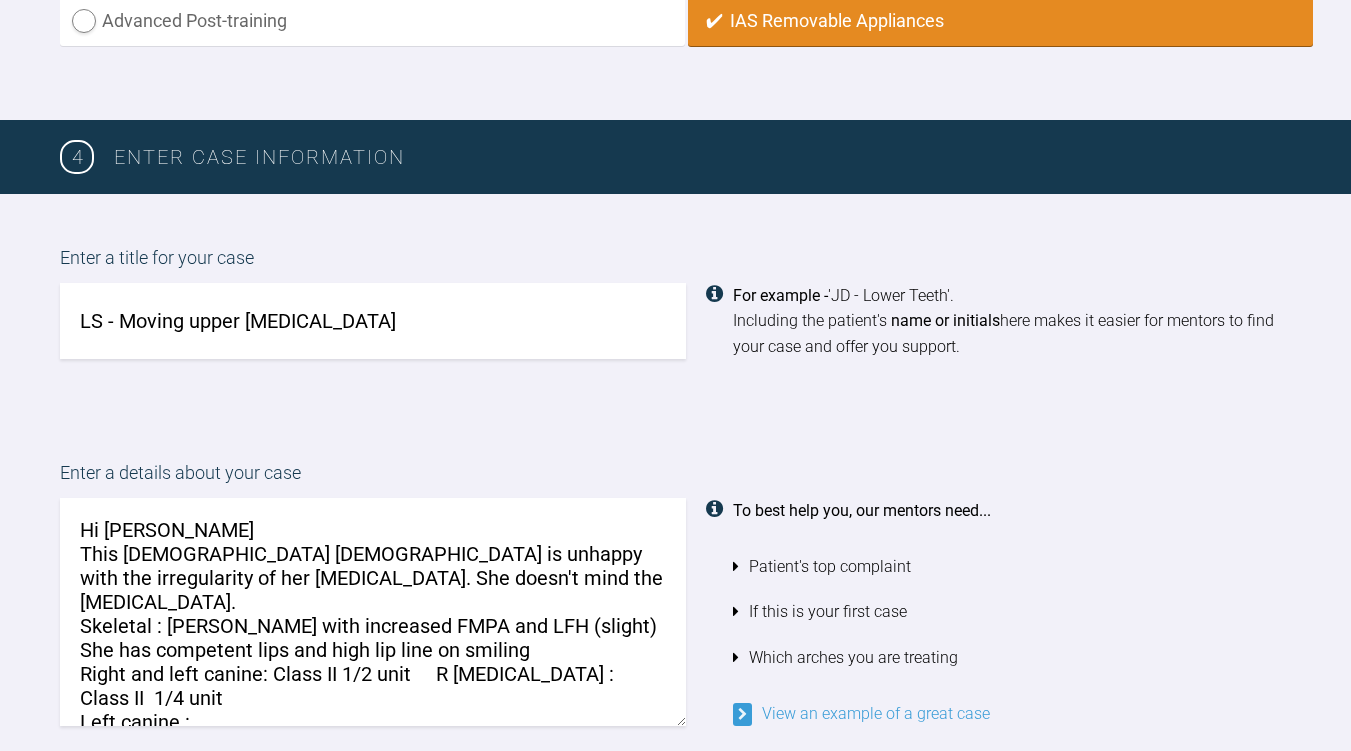click on "Hi [PERSON_NAME]
This [DEMOGRAPHIC_DATA] [DEMOGRAPHIC_DATA] is unhappy with the irregularity of her [MEDICAL_DATA]. She doesn't mind the [MEDICAL_DATA].
Skeletal : [PERSON_NAME] with increased FMPA and LFH (slight)
She has competent lips and high lip line on smiling
Right and left canine: Class II 1/2 unit     R [MEDICAL_DATA] : Class II  1/4 unit
Left canine :" at bounding box center [373, 612] 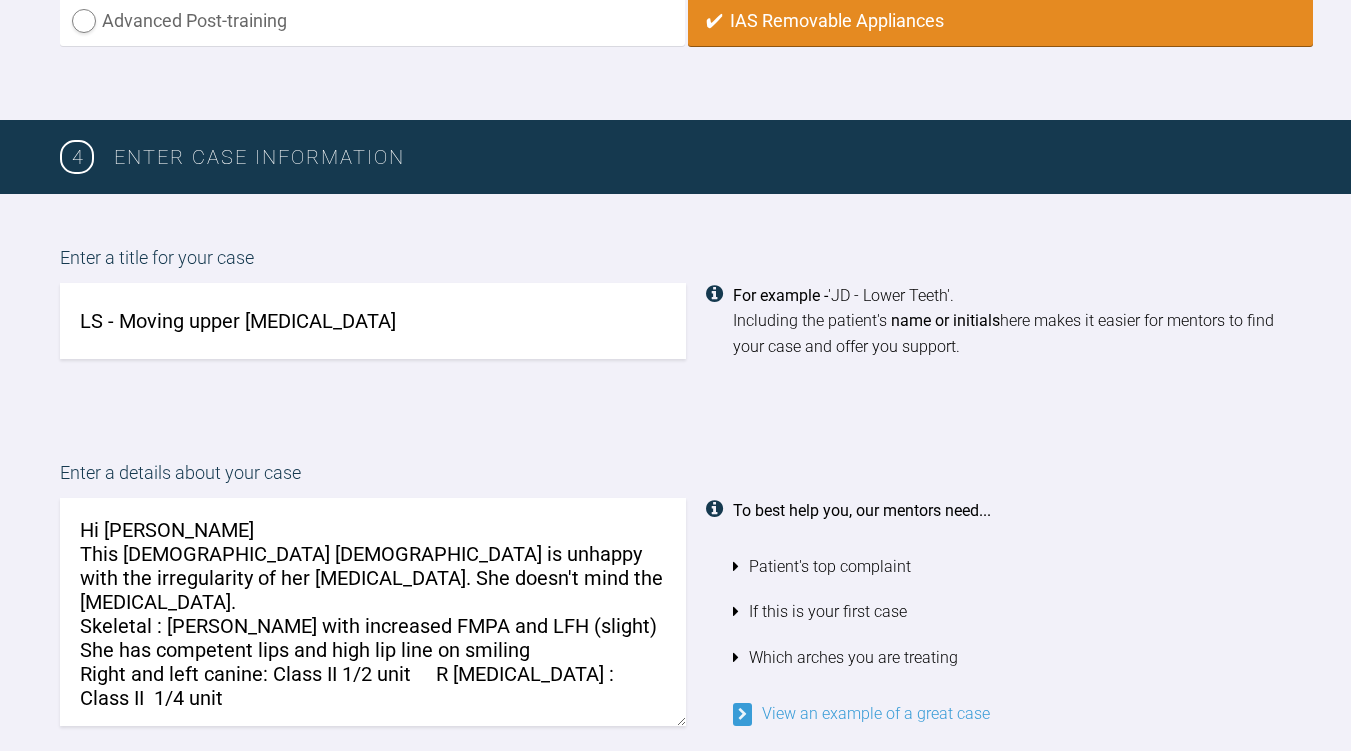 click on "Hi [PERSON_NAME]
This [DEMOGRAPHIC_DATA] [DEMOGRAPHIC_DATA] is unhappy with the irregularity of her [MEDICAL_DATA]. She doesn't mind the [MEDICAL_DATA].
Skeletal : [PERSON_NAME] with increased FMPA and LFH (slight)
She has competent lips and high lip line on smiling
Right and left canine: Class II 1/2 unit     R [MEDICAL_DATA] : Class II  1/4 unit" at bounding box center [373, 612] 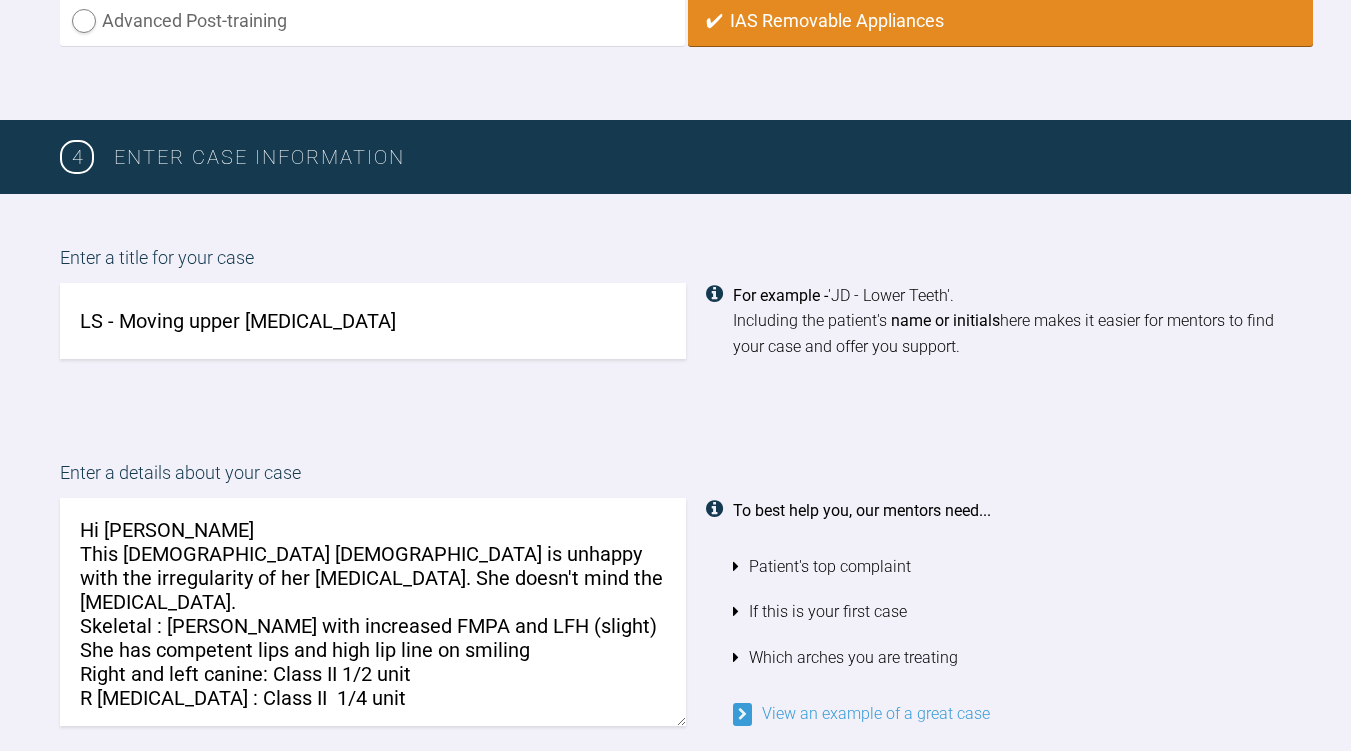 click on "Hi [PERSON_NAME]
This [DEMOGRAPHIC_DATA] [DEMOGRAPHIC_DATA] is unhappy with the irregularity of her [MEDICAL_DATA]. She doesn't mind the [MEDICAL_DATA].
Skeletal : [PERSON_NAME] with increased FMPA and LFH (slight)
She has competent lips and high lip line on smiling
Right and left canine: Class II 1/2 unit
R [MEDICAL_DATA] : Class II  1/4 unit" at bounding box center [373, 612] 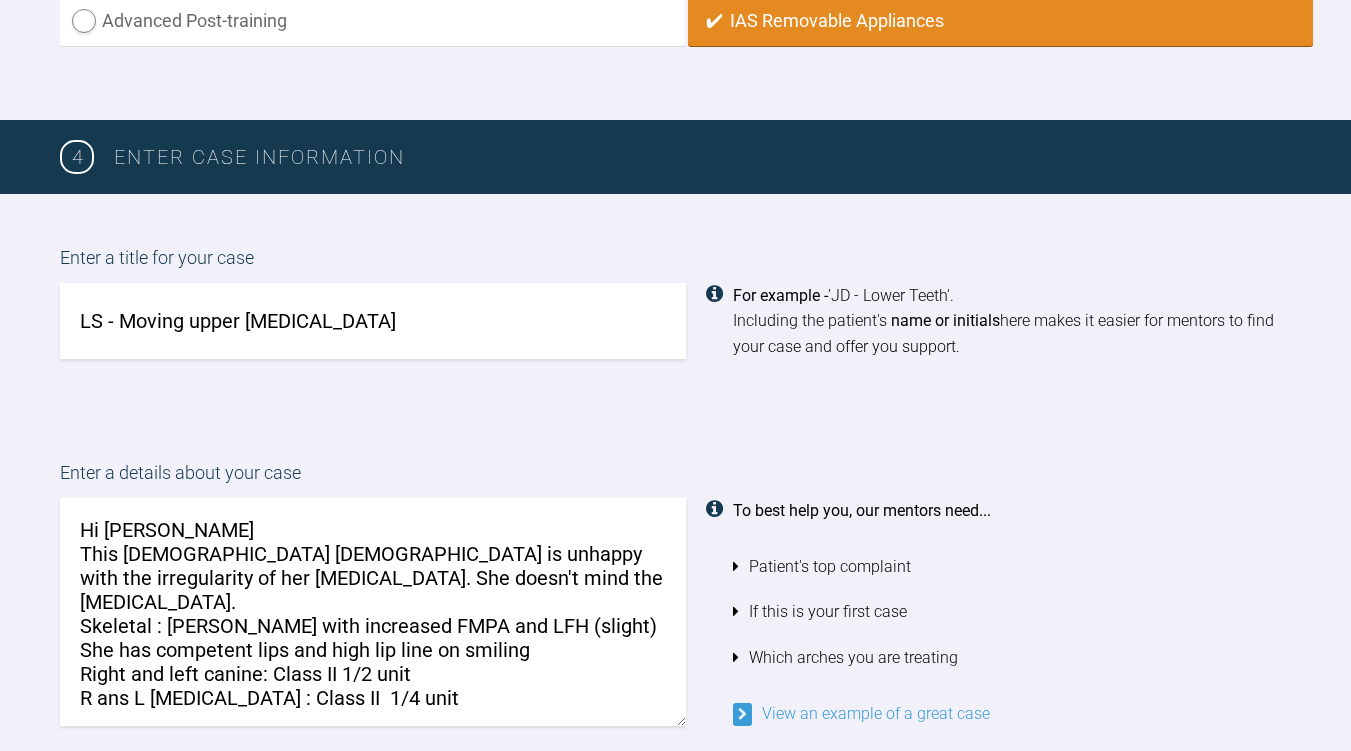 click on "Hi [PERSON_NAME]
This [DEMOGRAPHIC_DATA] [DEMOGRAPHIC_DATA] is unhappy with the irregularity of her [MEDICAL_DATA]. She doesn't mind the [MEDICAL_DATA].
Skeletal : [PERSON_NAME] with increased FMPA and LFH (slight)
She has competent lips and high lip line on smiling
Right and left canine: Class II 1/2 unit
R ans L [MEDICAL_DATA] : Class II  1/4 unit" at bounding box center [373, 612] 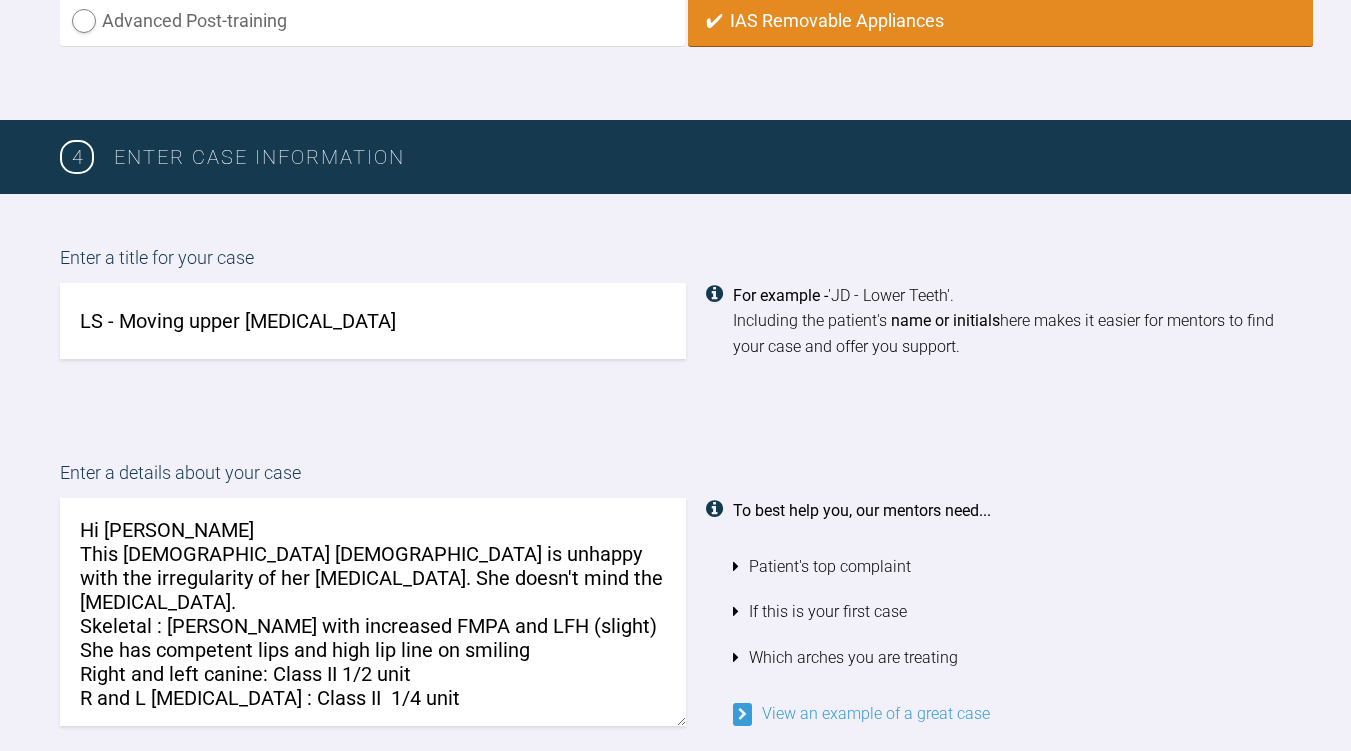 click on "Hi [PERSON_NAME]
This [DEMOGRAPHIC_DATA] [DEMOGRAPHIC_DATA] is unhappy with the irregularity of her [MEDICAL_DATA]. She doesn't mind the [MEDICAL_DATA].
Skeletal : [PERSON_NAME] with increased FMPA and LFH (slight)
She has competent lips and high lip line on smiling
Right and left canine: Class II 1/2 unit
R and L [MEDICAL_DATA] : Class II  1/4 unit" at bounding box center (373, 612) 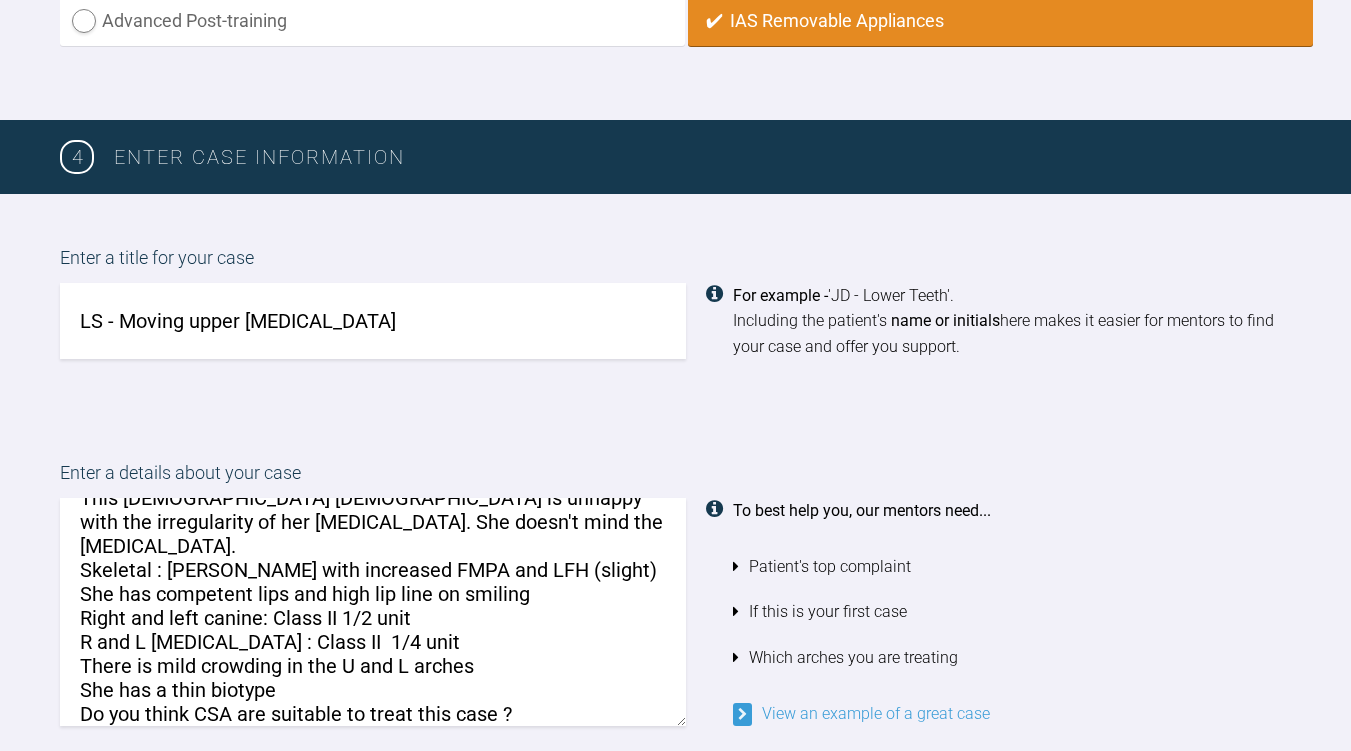 scroll, scrollTop: 80, scrollLeft: 0, axis: vertical 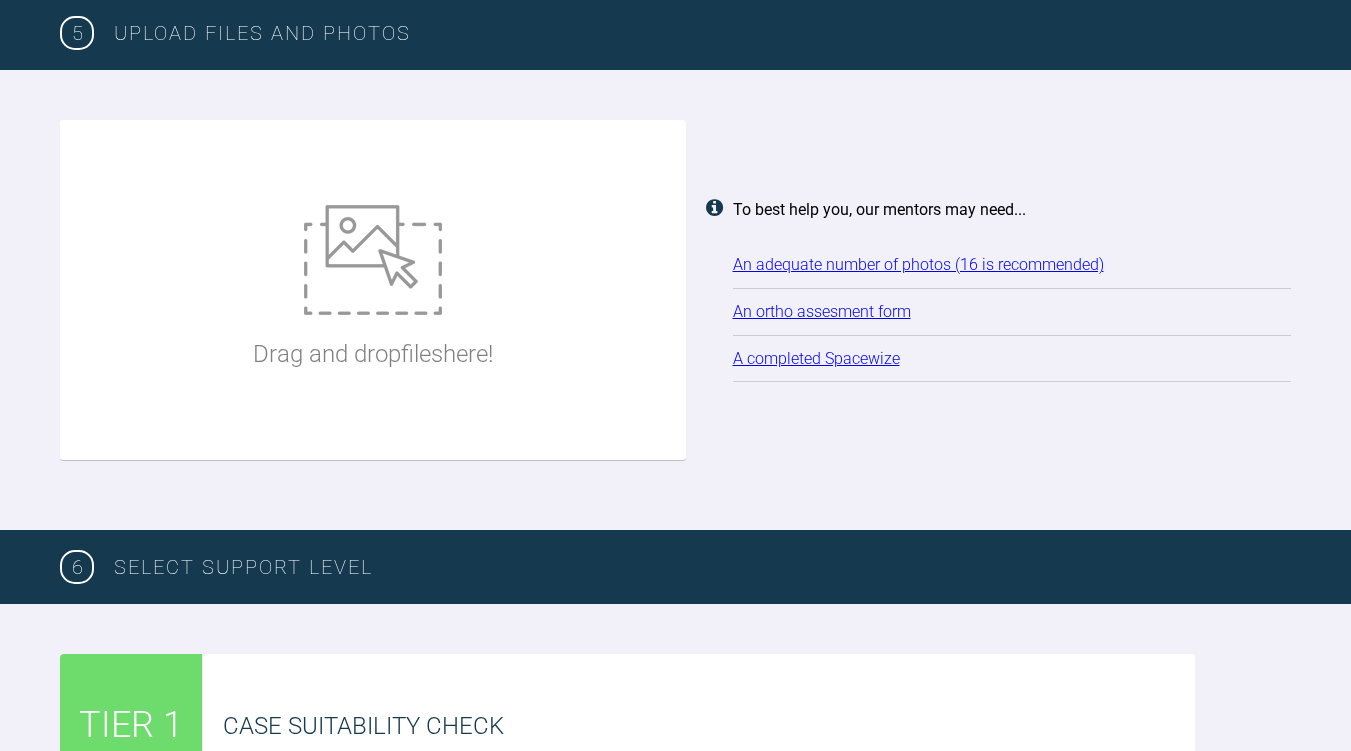 type on "Hi [PERSON_NAME]
This [DEMOGRAPHIC_DATA] [DEMOGRAPHIC_DATA] is unhappy with the irregularity of her [MEDICAL_DATA]. She doesn't mind the [MEDICAL_DATA].
Skeletal : [PERSON_NAME] with increased FMPA and LFH (slight)
She has competent lips and high lip line on smiling
Right and left canine: Class II 1/2 unit
R and L [MEDICAL_DATA] : Class II  1/4 unit
There is mild crowding in the U and L arches
She has a thin biotype
Do you think CSA are suitable to treat this case ?
Many thanks
[PERSON_NAME]" 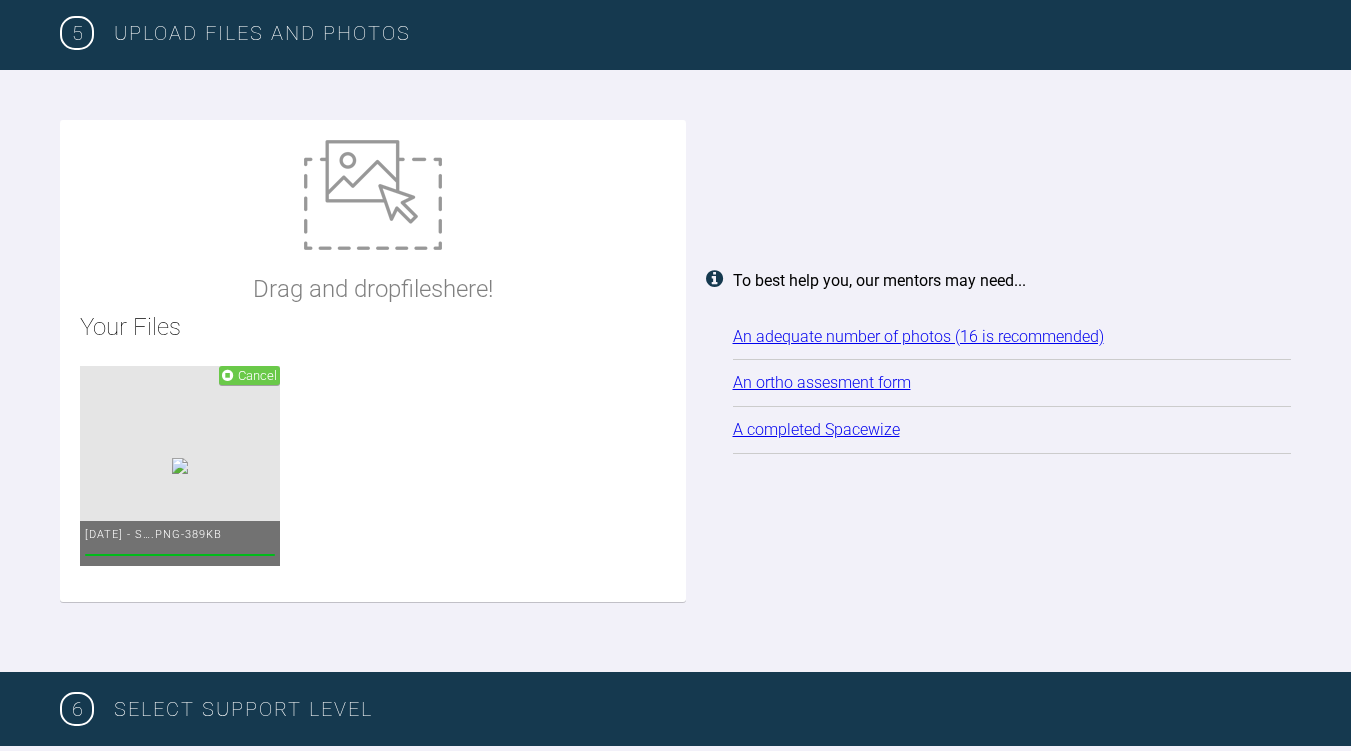 click at bounding box center (373, 195) 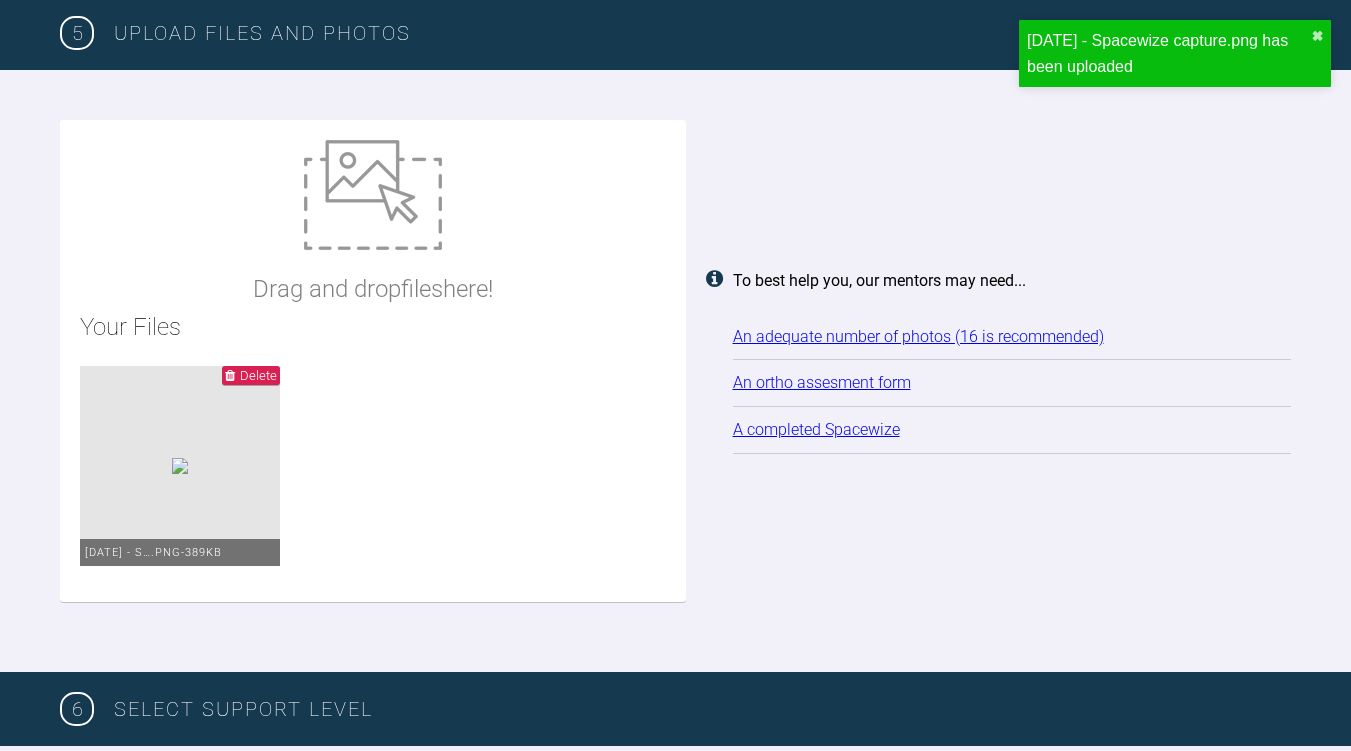 type on "C:\fakepath\[DATE] - Spacewize capture (1).png" 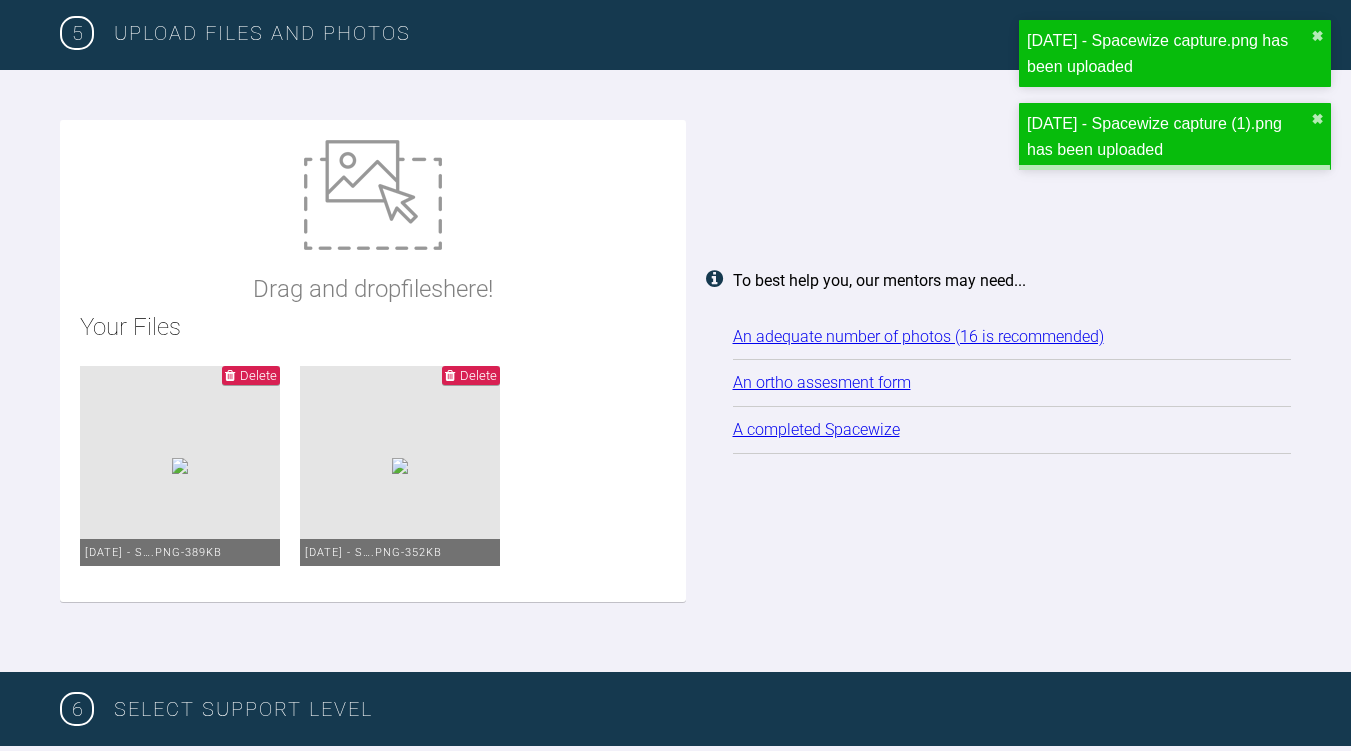 click at bounding box center (373, 195) 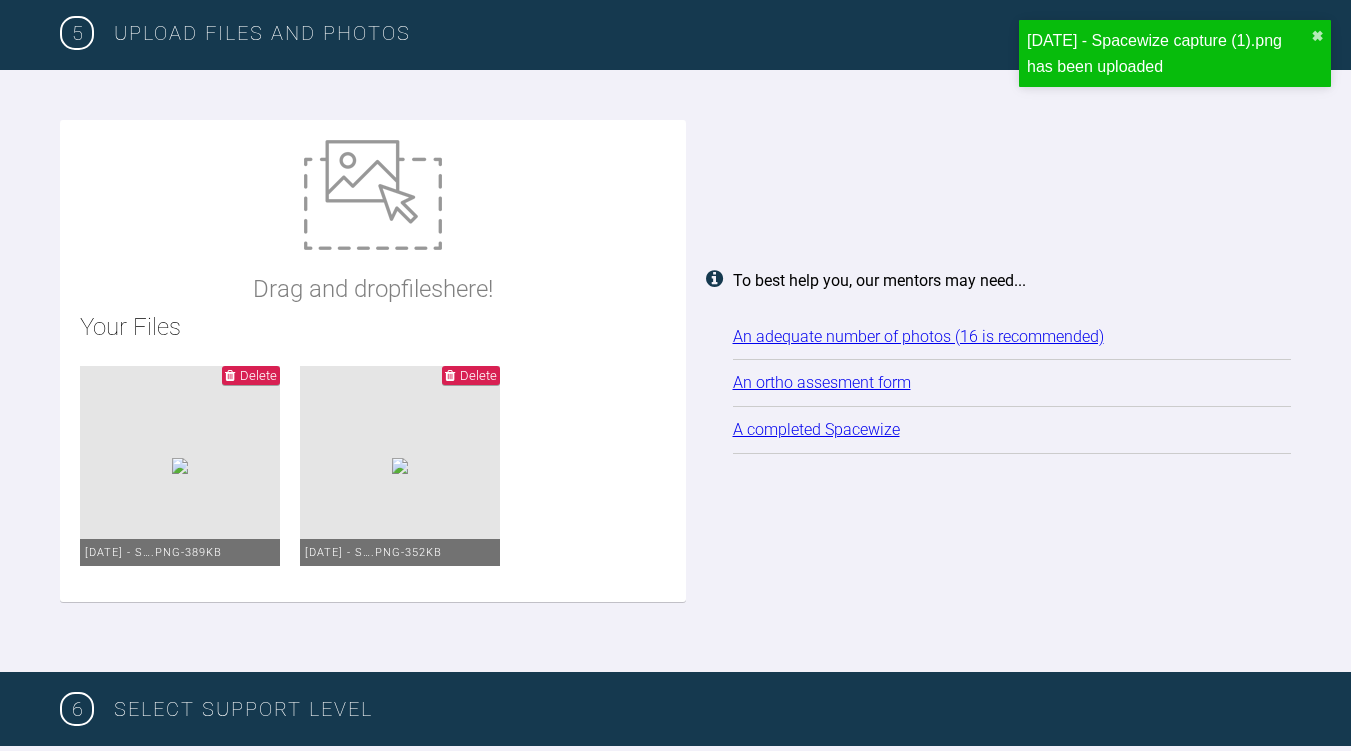 type on "C:\fakepath\L [PERSON_NAME] 003.jpg" 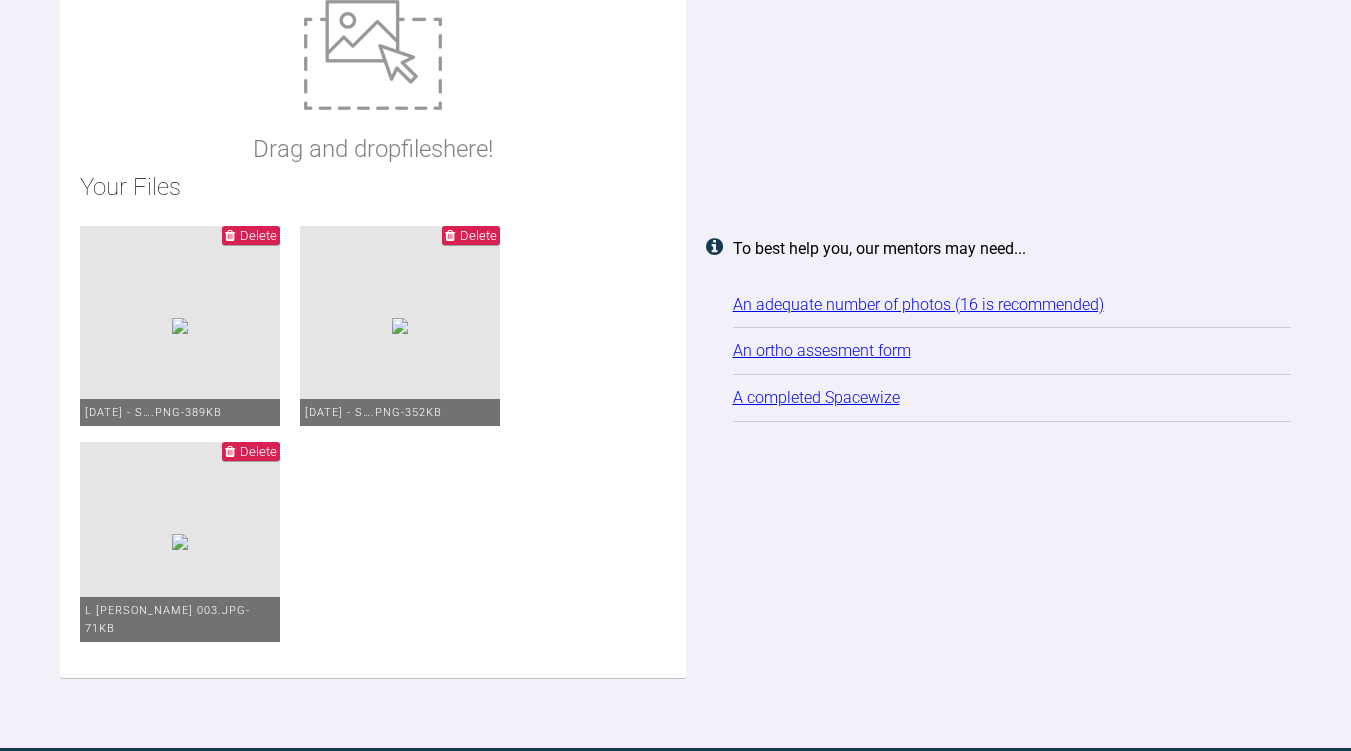 scroll, scrollTop: 2561, scrollLeft: 0, axis: vertical 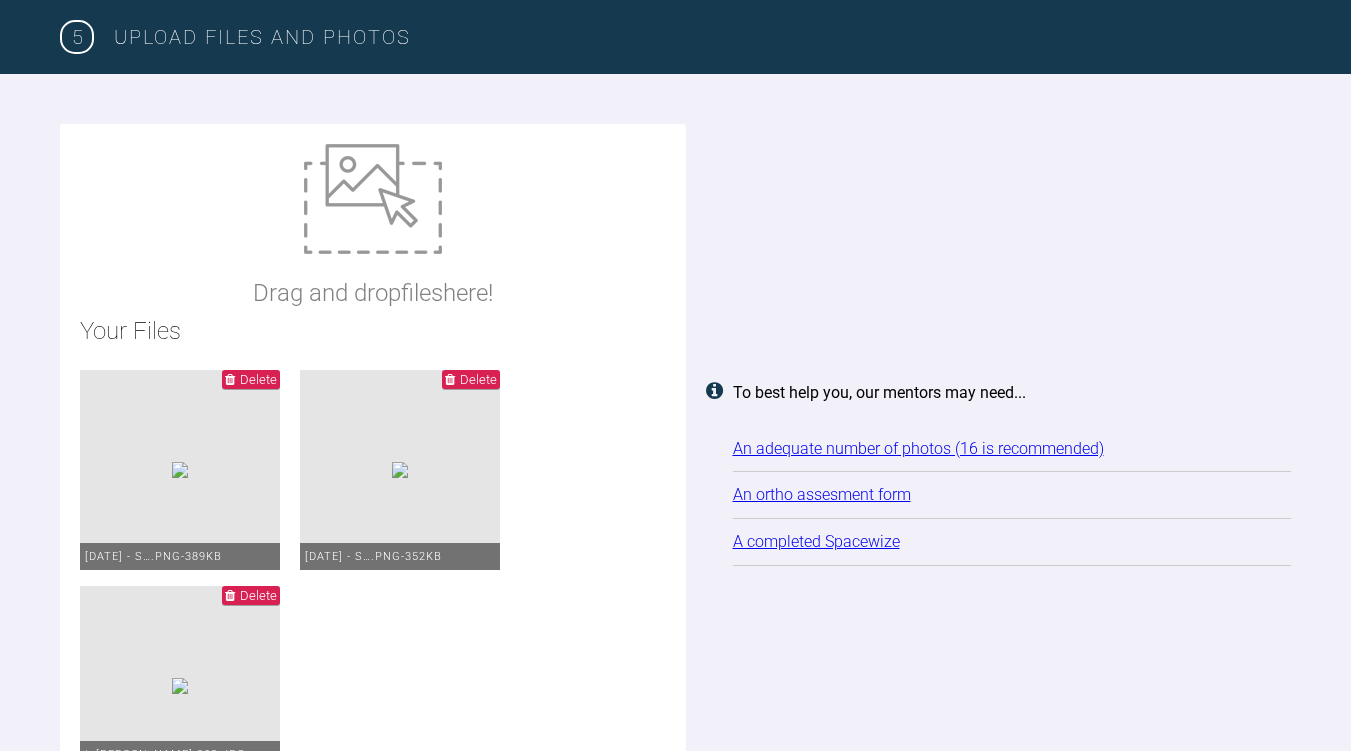click at bounding box center (373, 199) 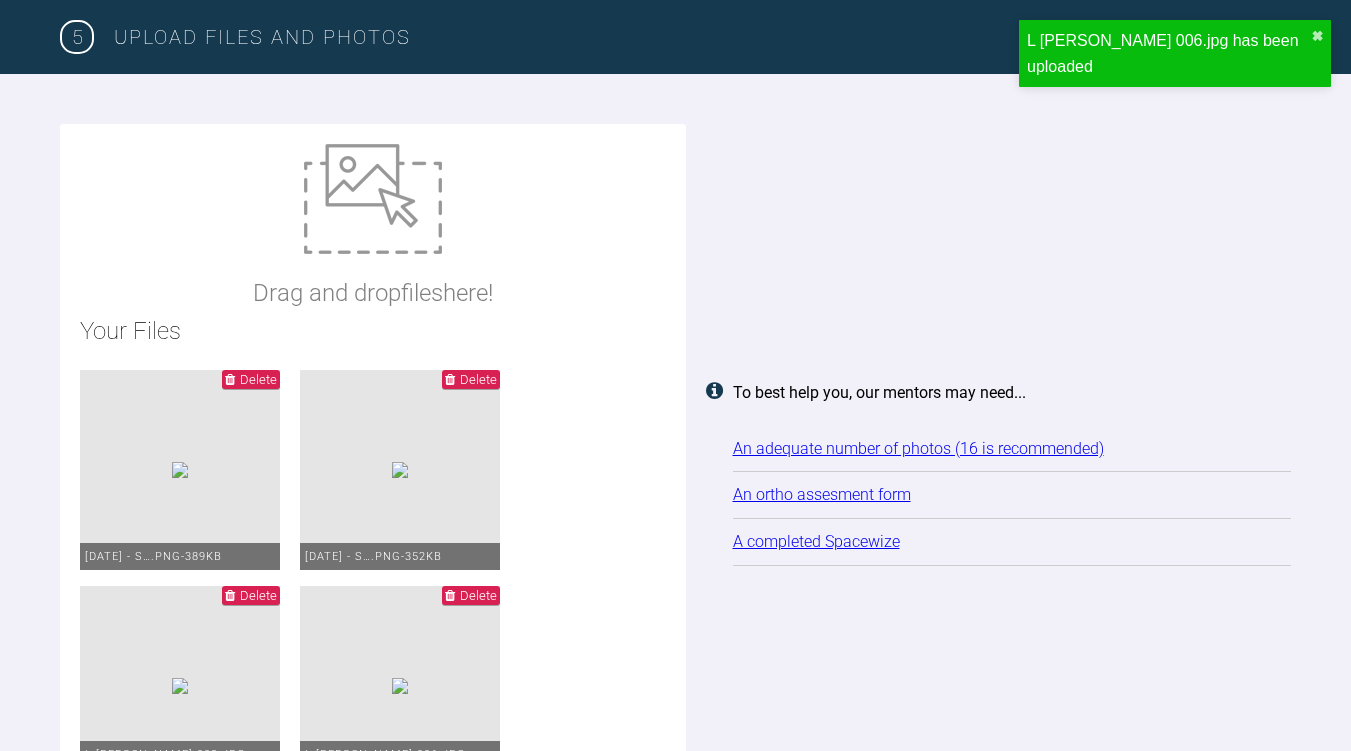 click at bounding box center [373, 199] 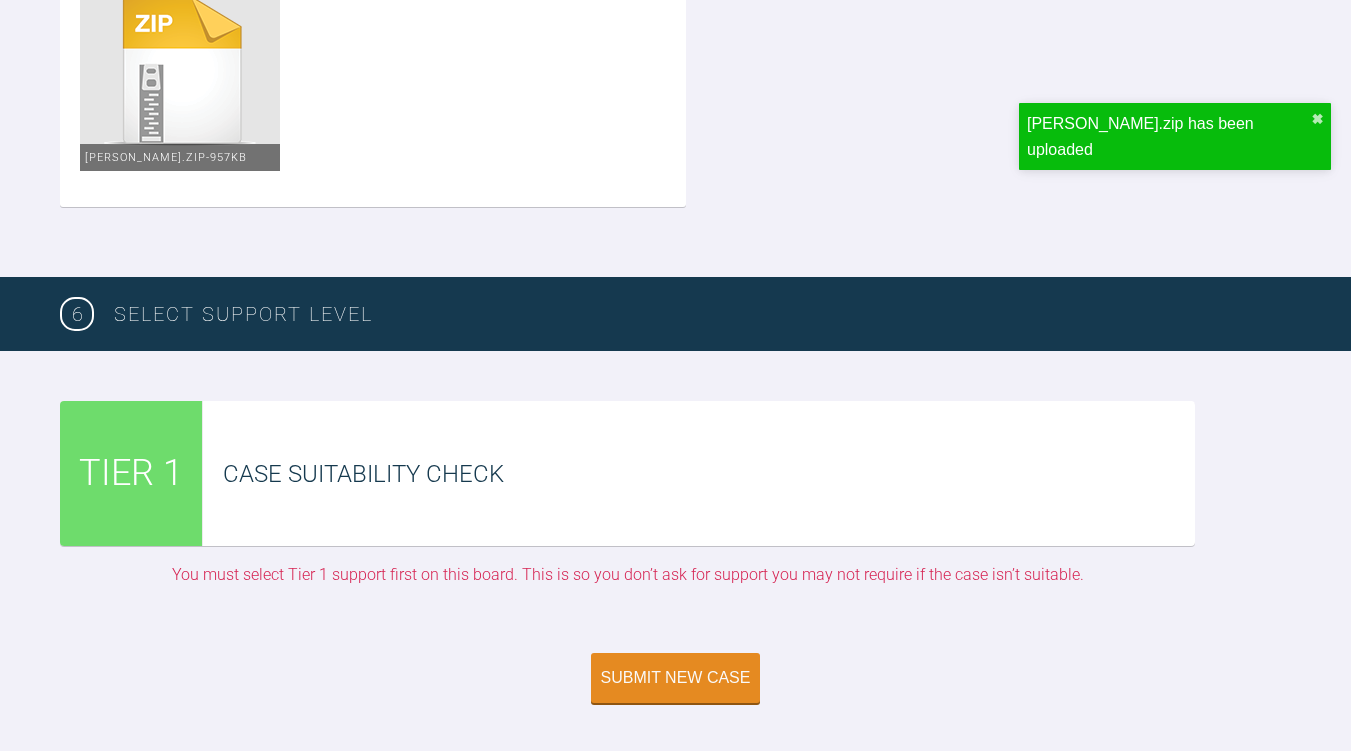 scroll, scrollTop: 3395, scrollLeft: 0, axis: vertical 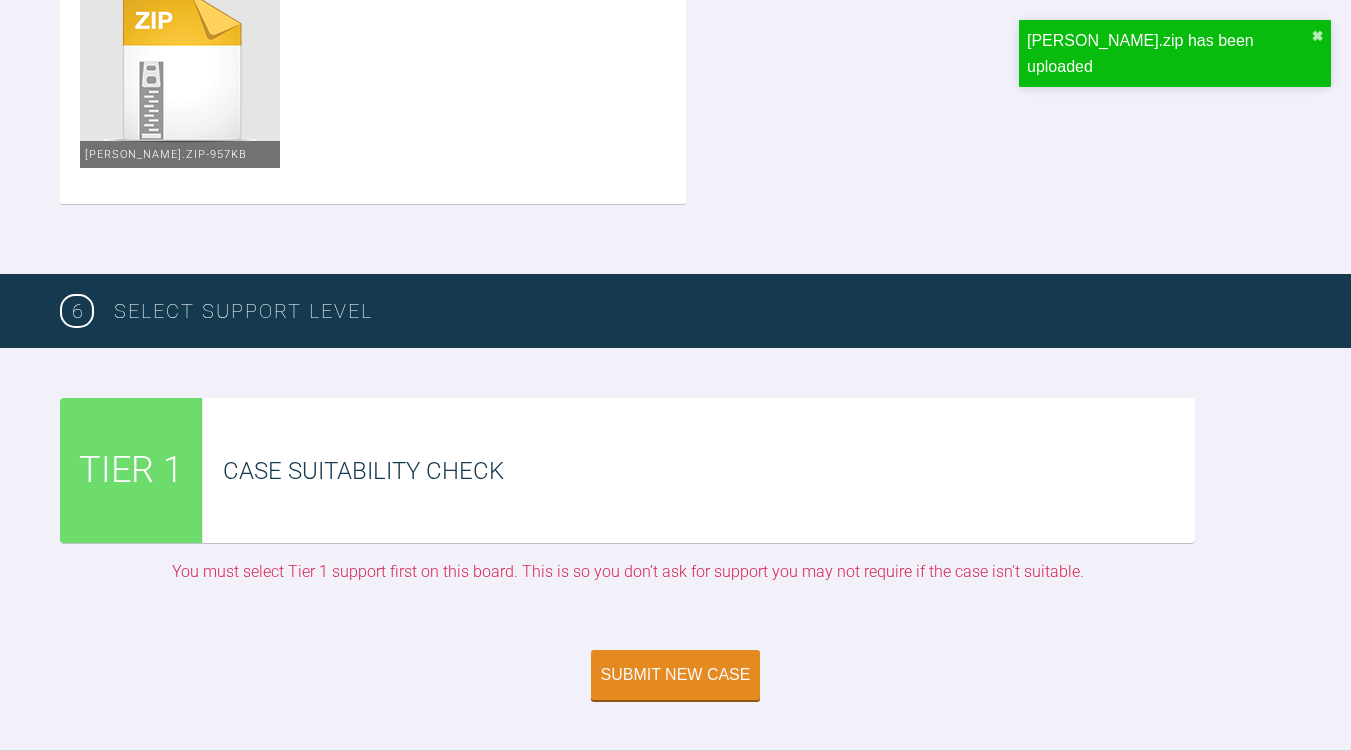 click at bounding box center [180, 68] 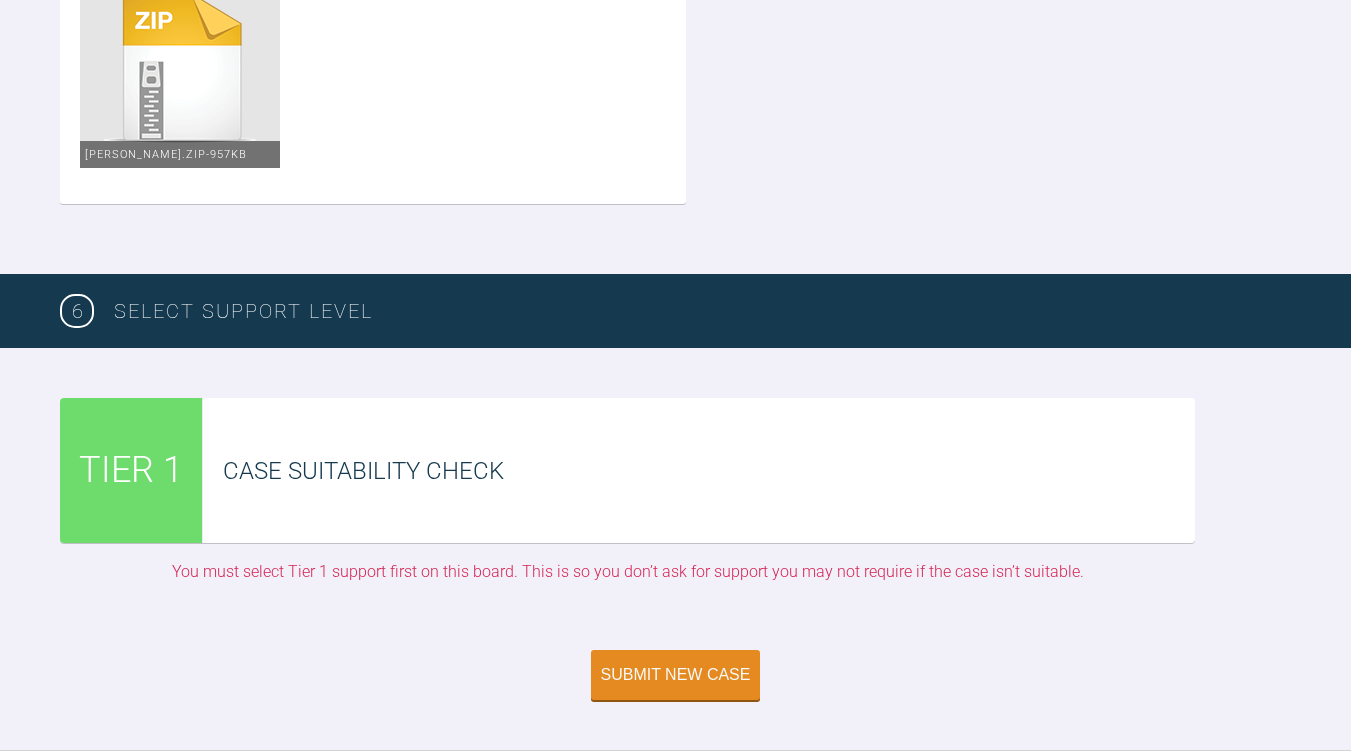 click on "Delete" at bounding box center [258, -23] 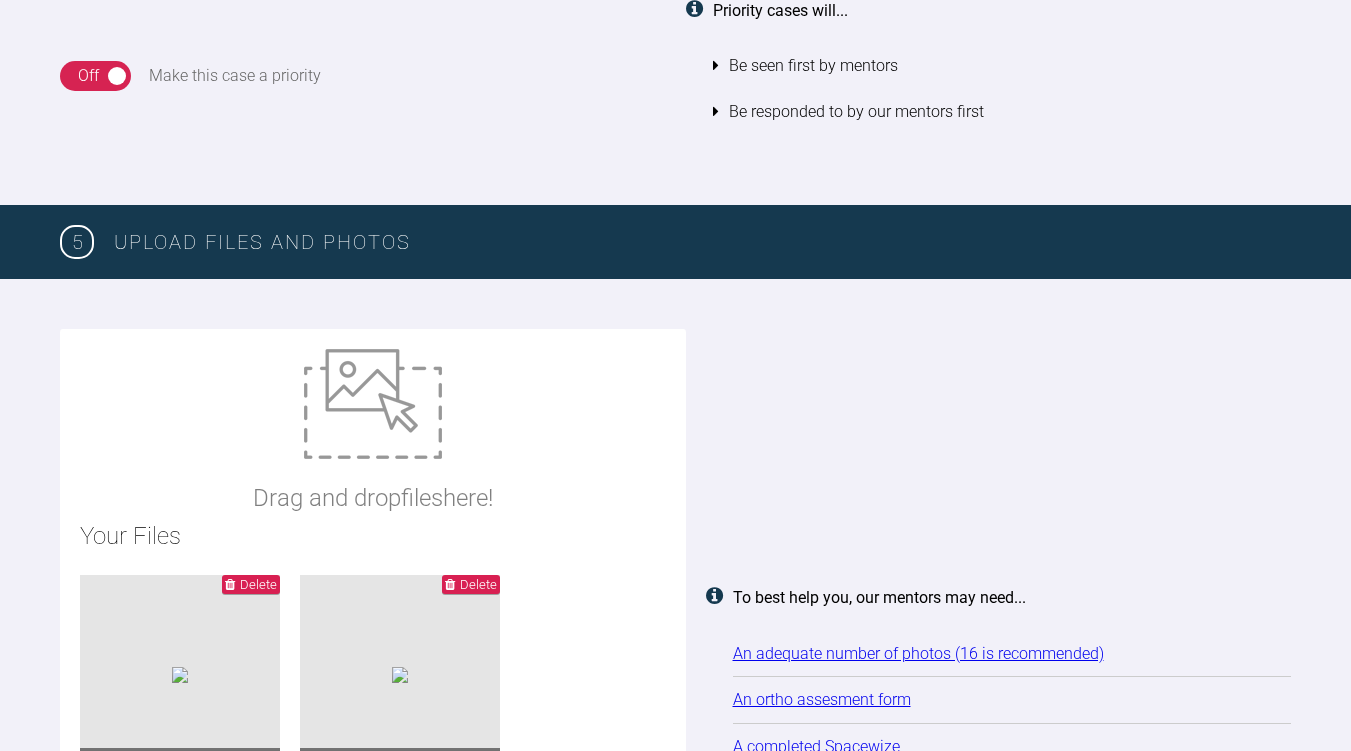 scroll, scrollTop: 2440, scrollLeft: 0, axis: vertical 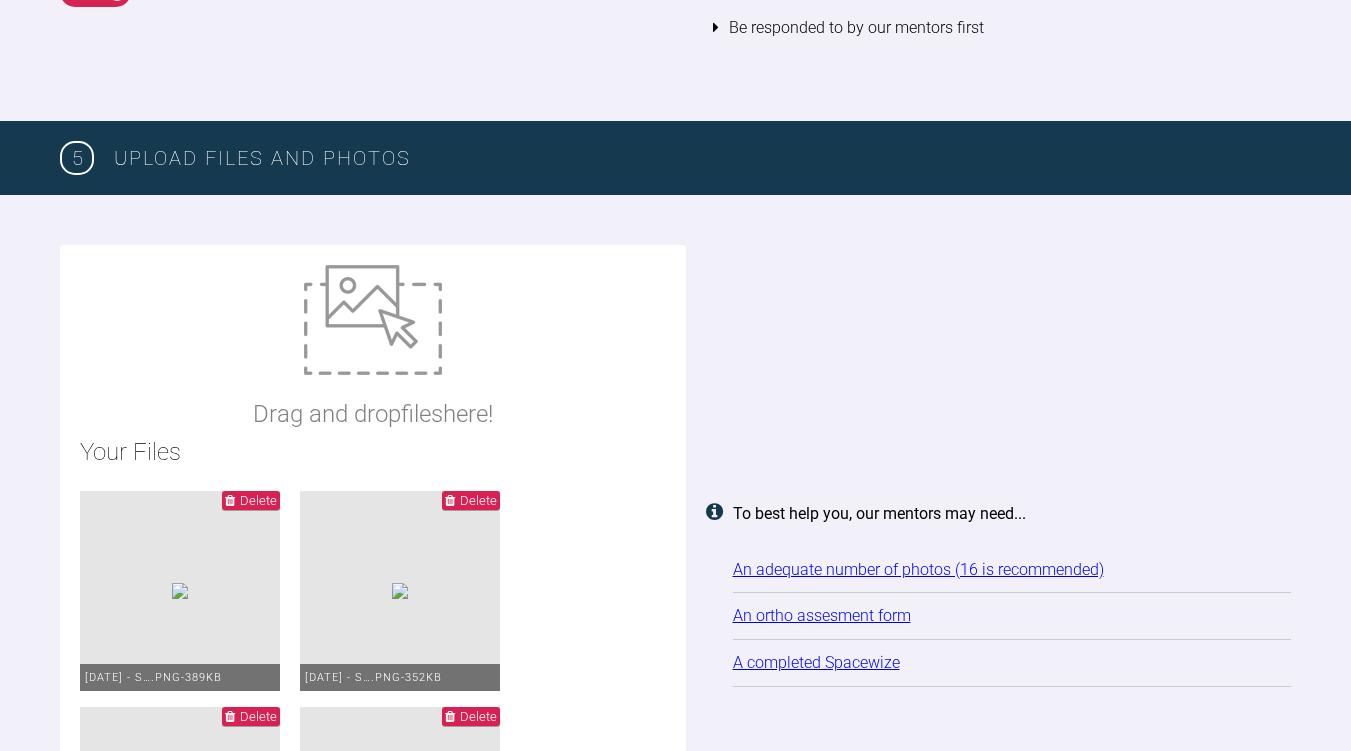 click at bounding box center (373, 320) 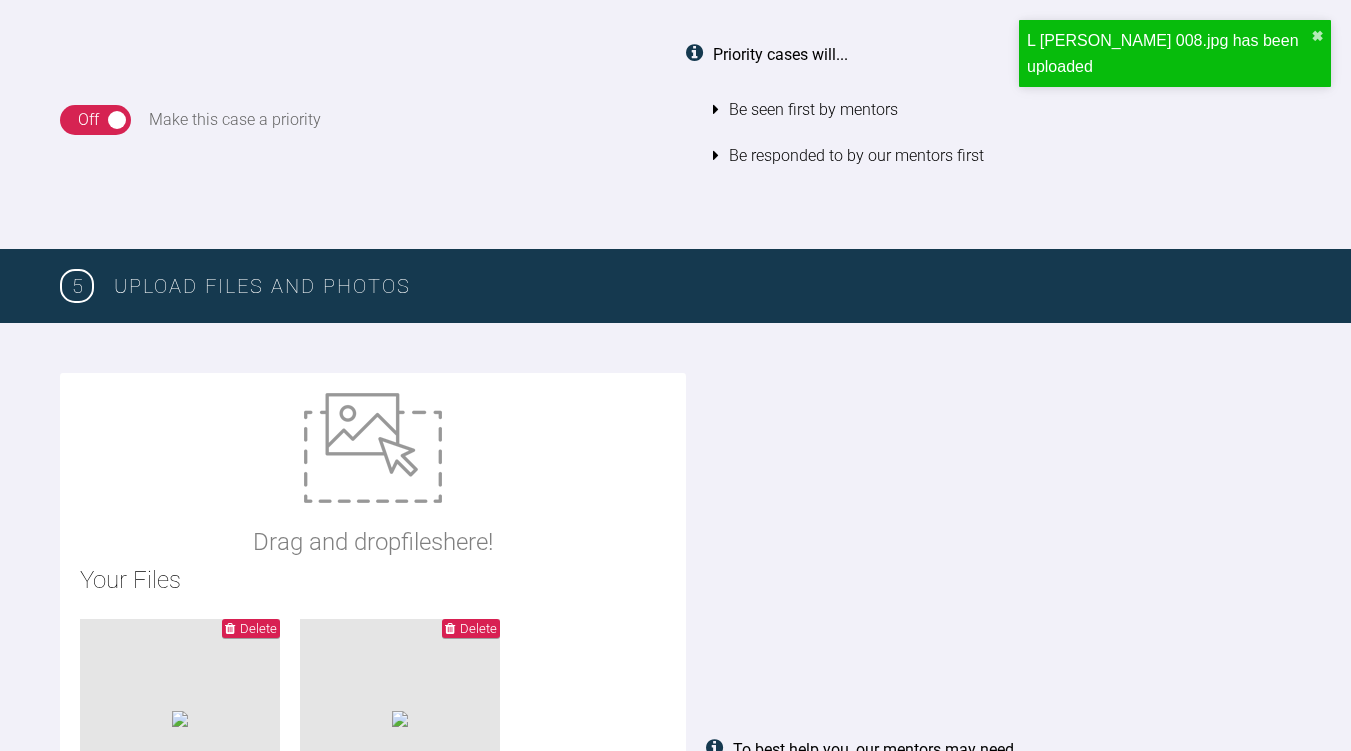 scroll, scrollTop: 2313, scrollLeft: 0, axis: vertical 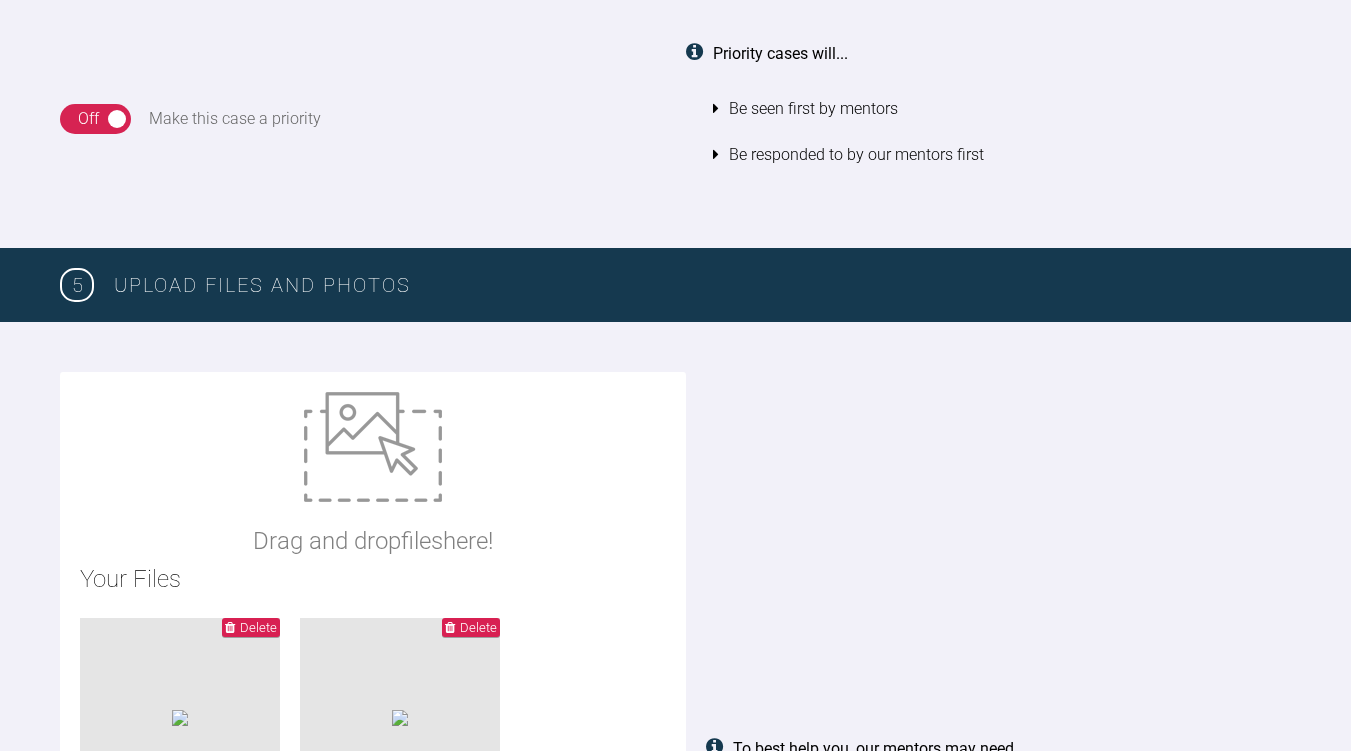 click at bounding box center (373, 447) 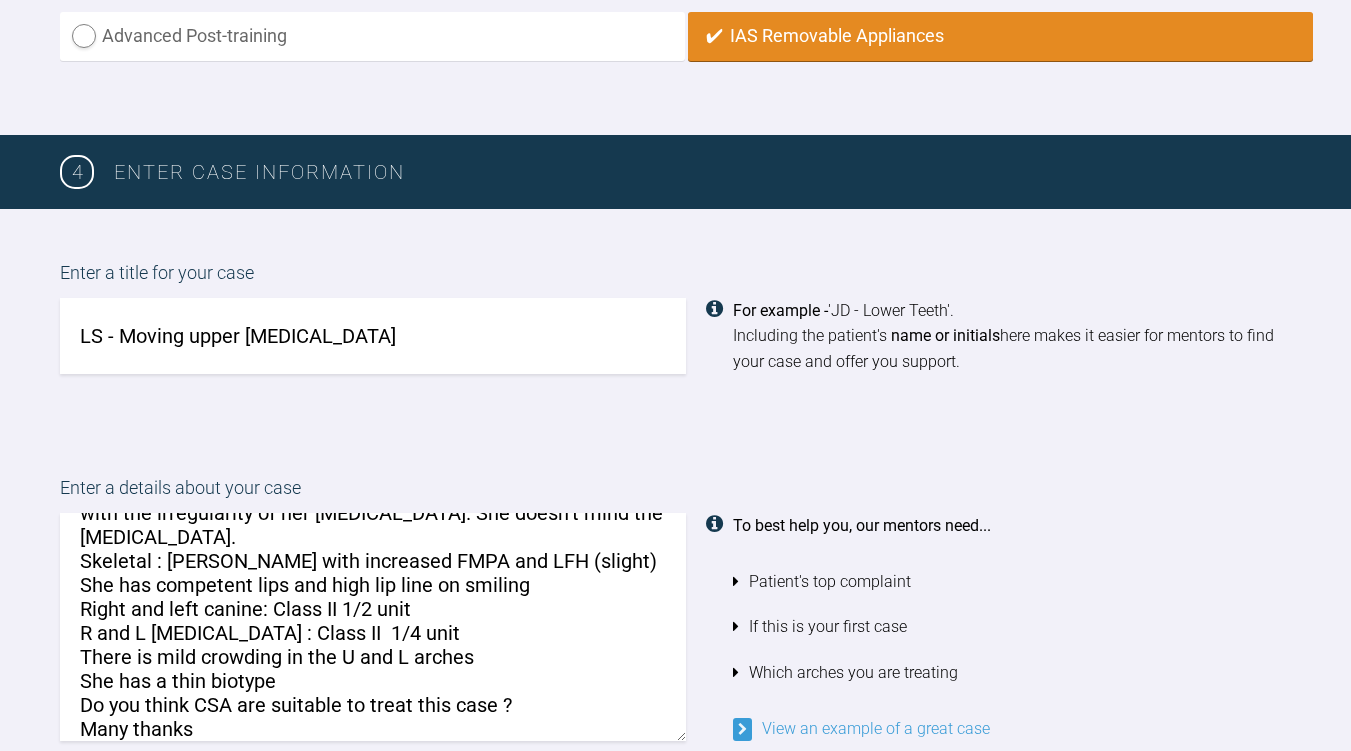 scroll, scrollTop: 1384, scrollLeft: 0, axis: vertical 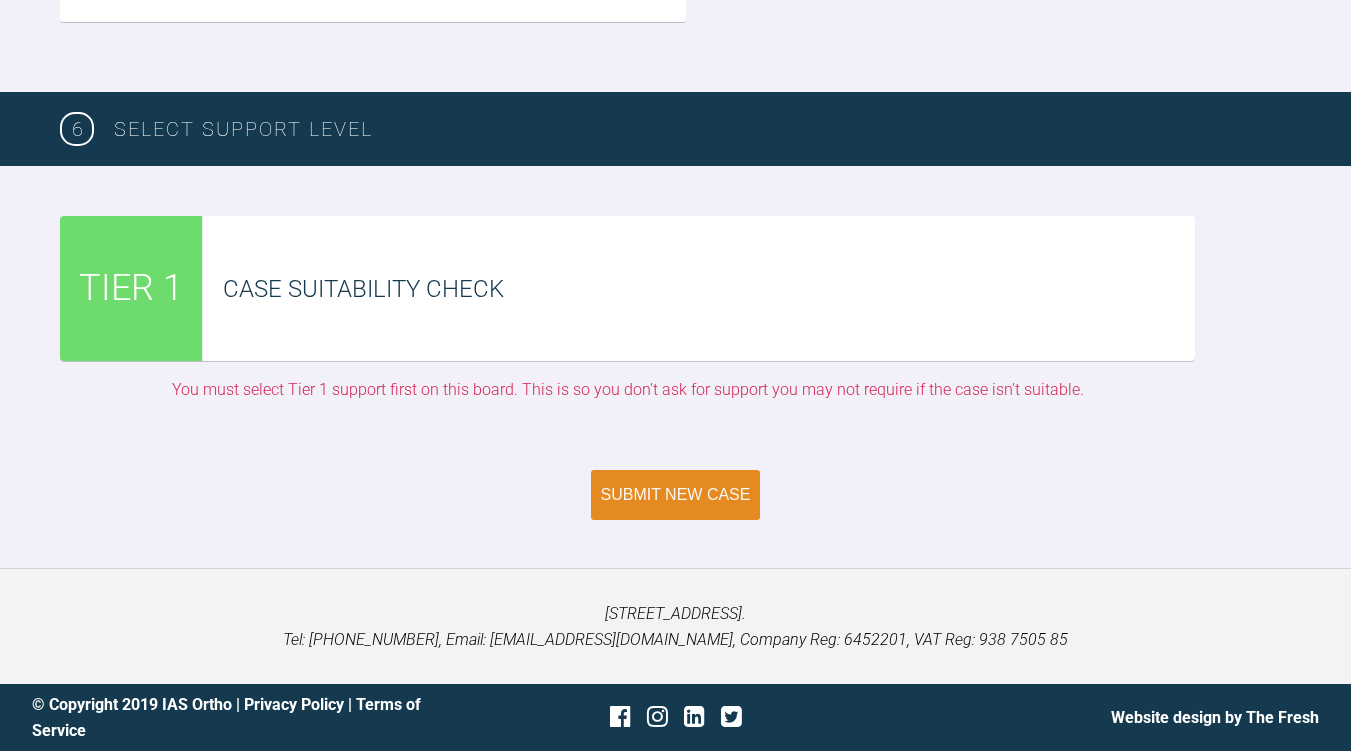 click on "Submit New Case" at bounding box center [676, 495] 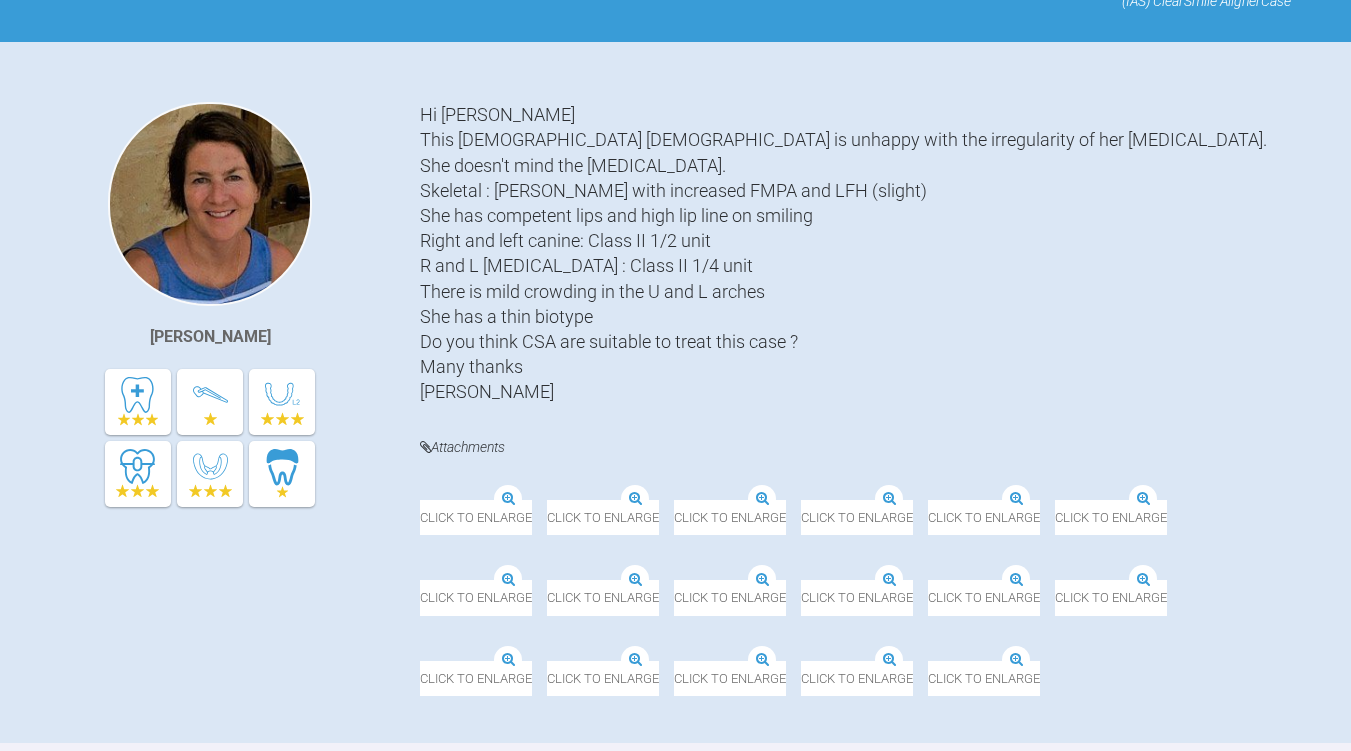 scroll, scrollTop: 365, scrollLeft: 0, axis: vertical 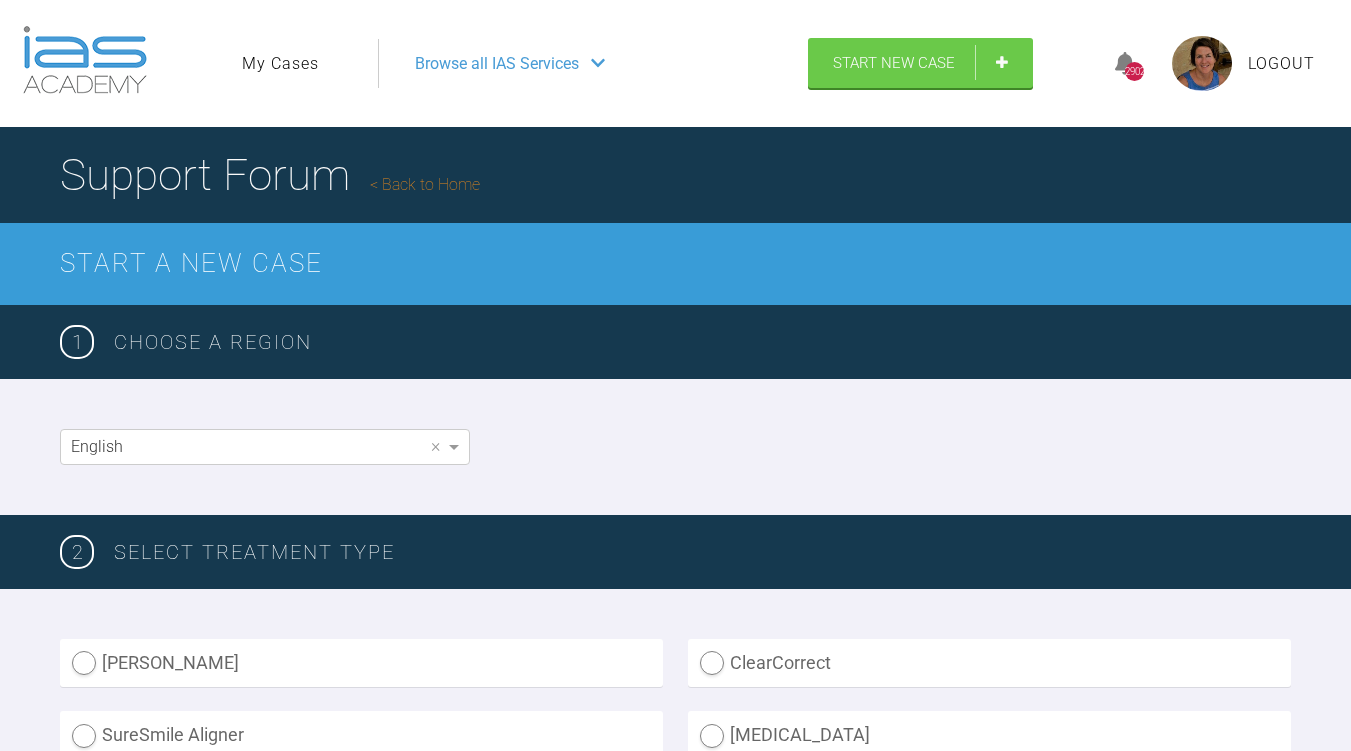click on "My Cases" at bounding box center (280, 64) 